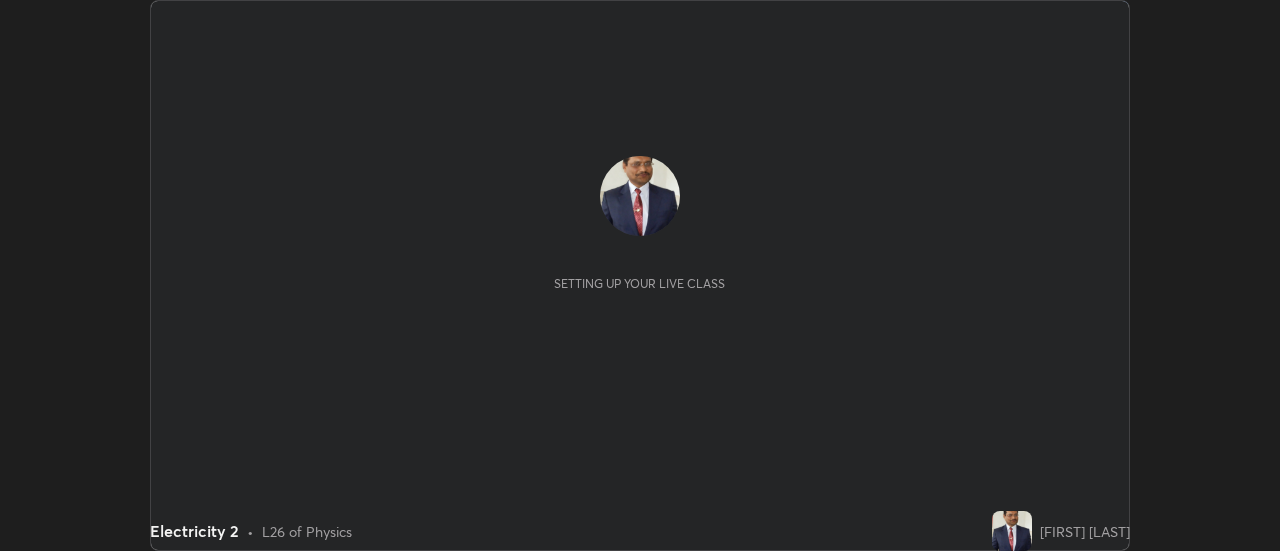 scroll, scrollTop: 0, scrollLeft: 0, axis: both 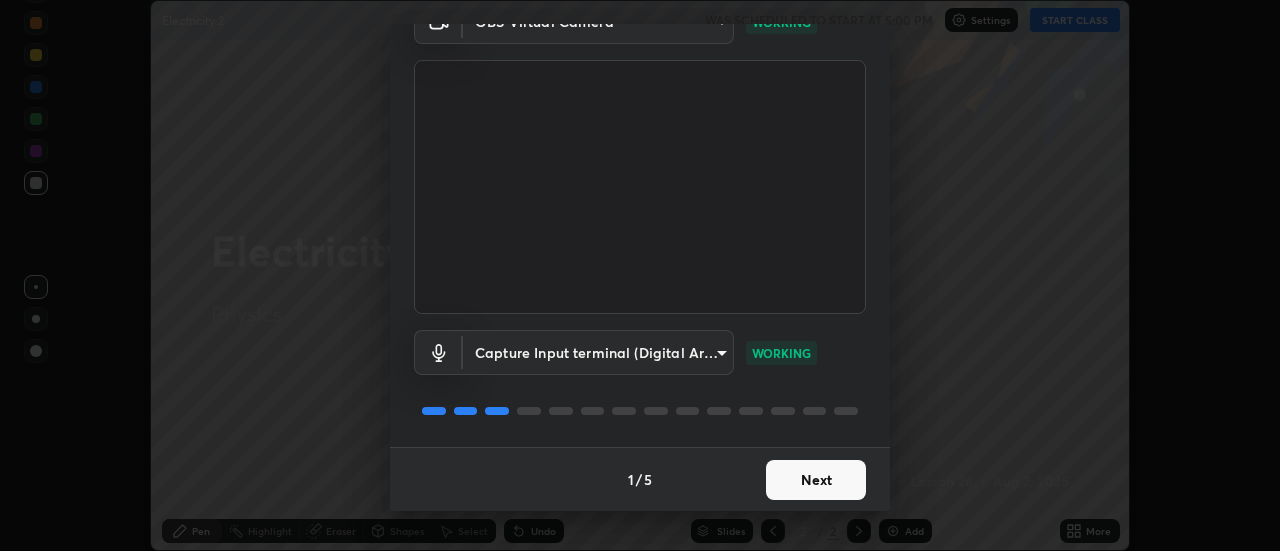 click on "Next" at bounding box center [816, 480] 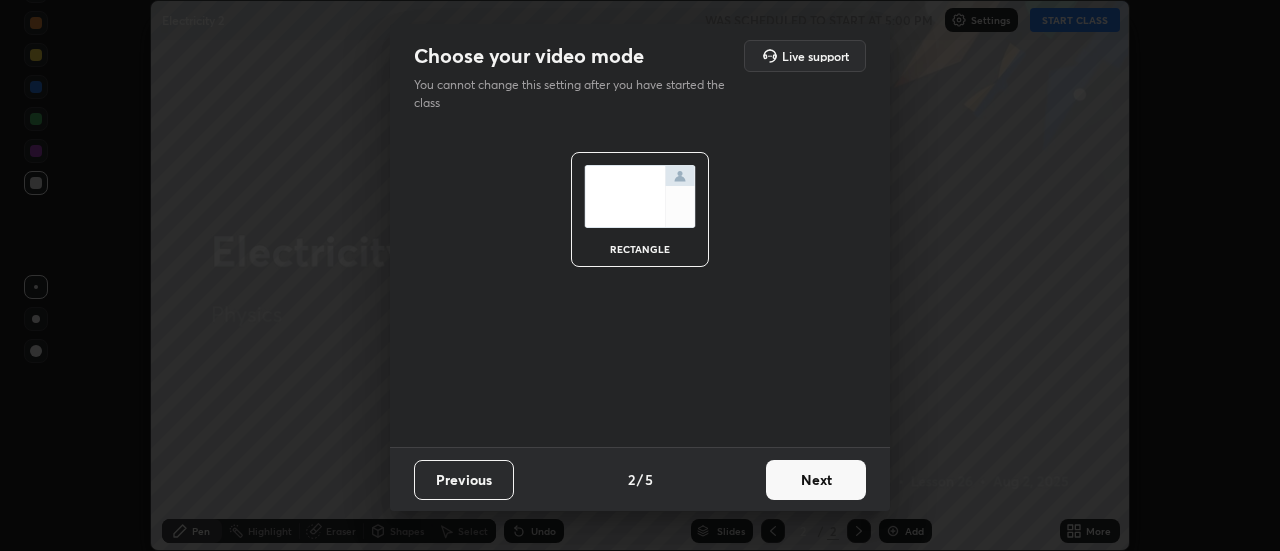 scroll, scrollTop: 0, scrollLeft: 0, axis: both 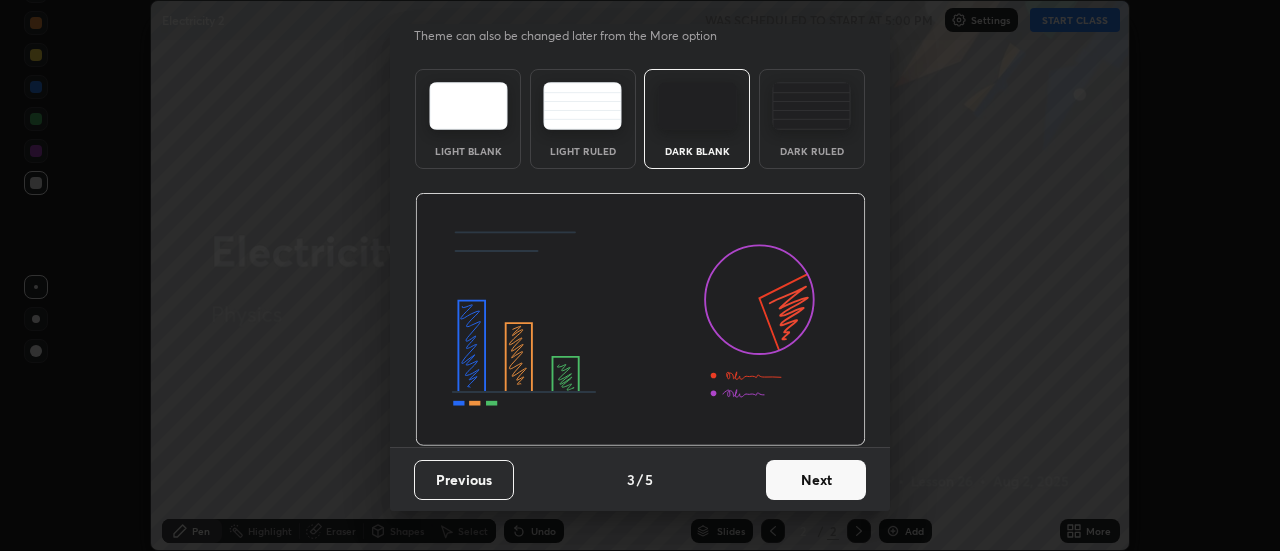 click on "Next" at bounding box center [816, 480] 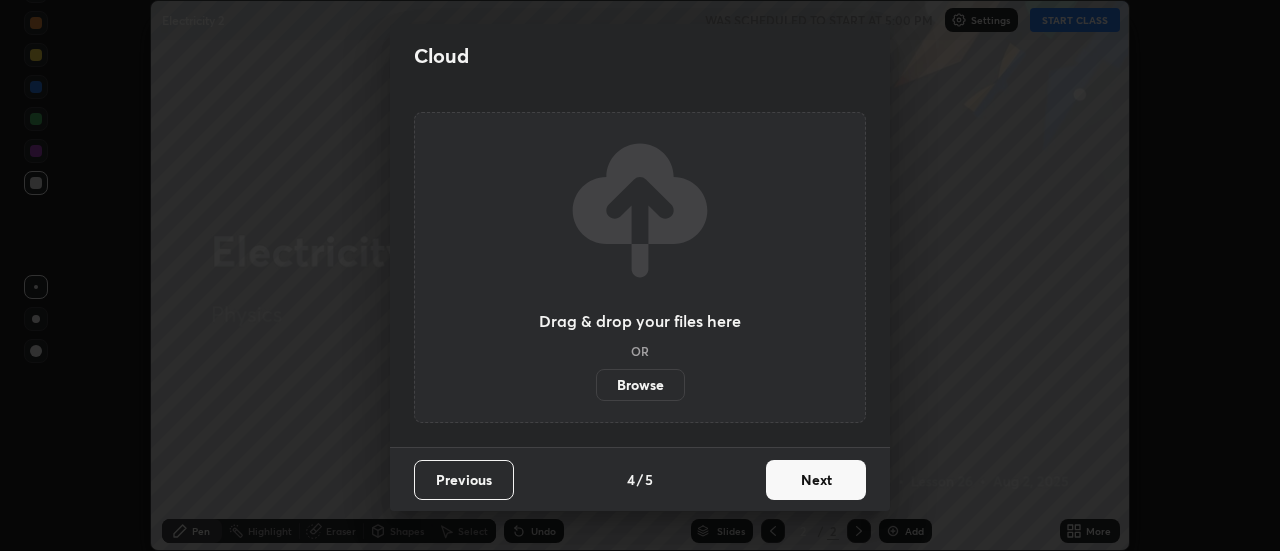 scroll, scrollTop: 0, scrollLeft: 0, axis: both 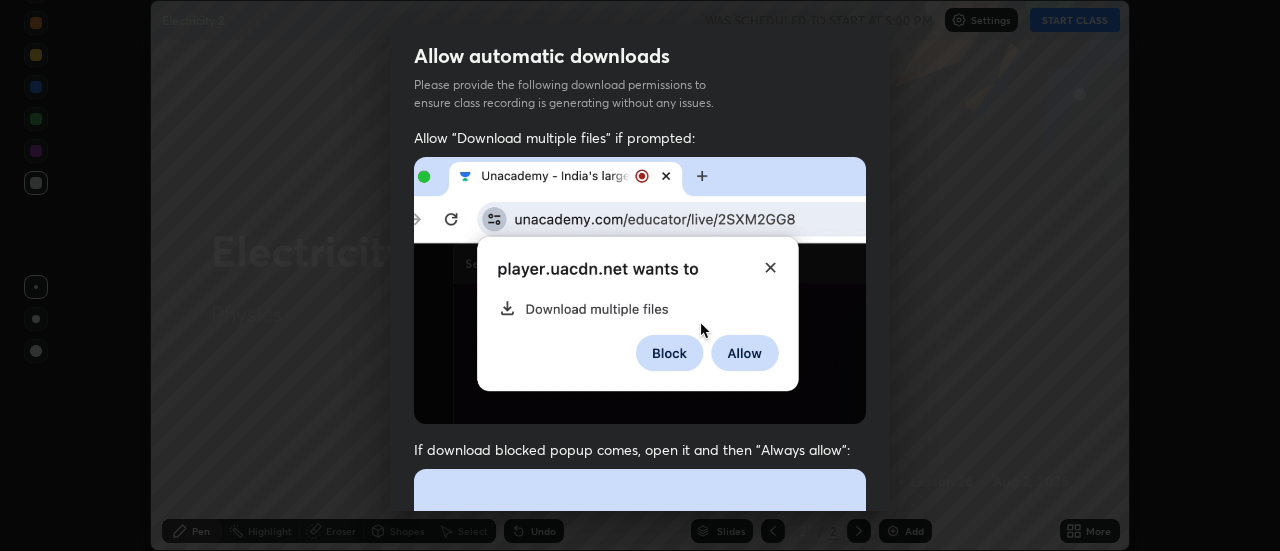 click at bounding box center (640, 290) 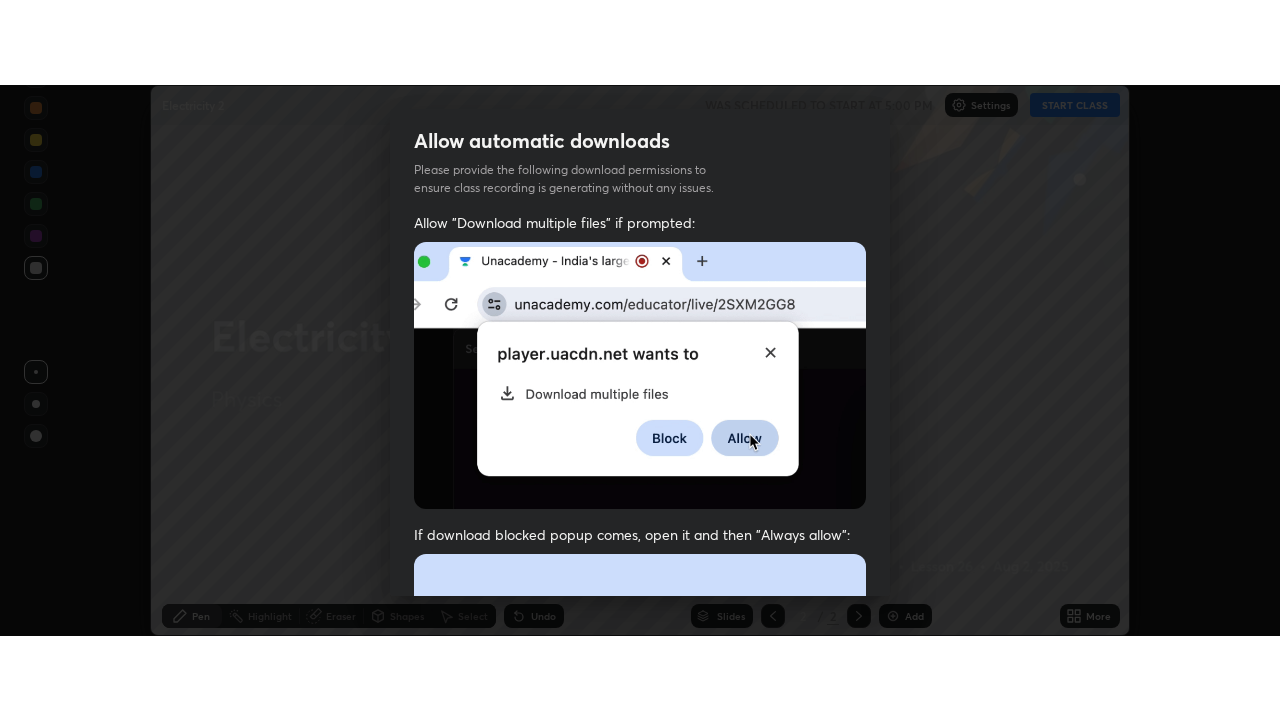 scroll, scrollTop: 513, scrollLeft: 0, axis: vertical 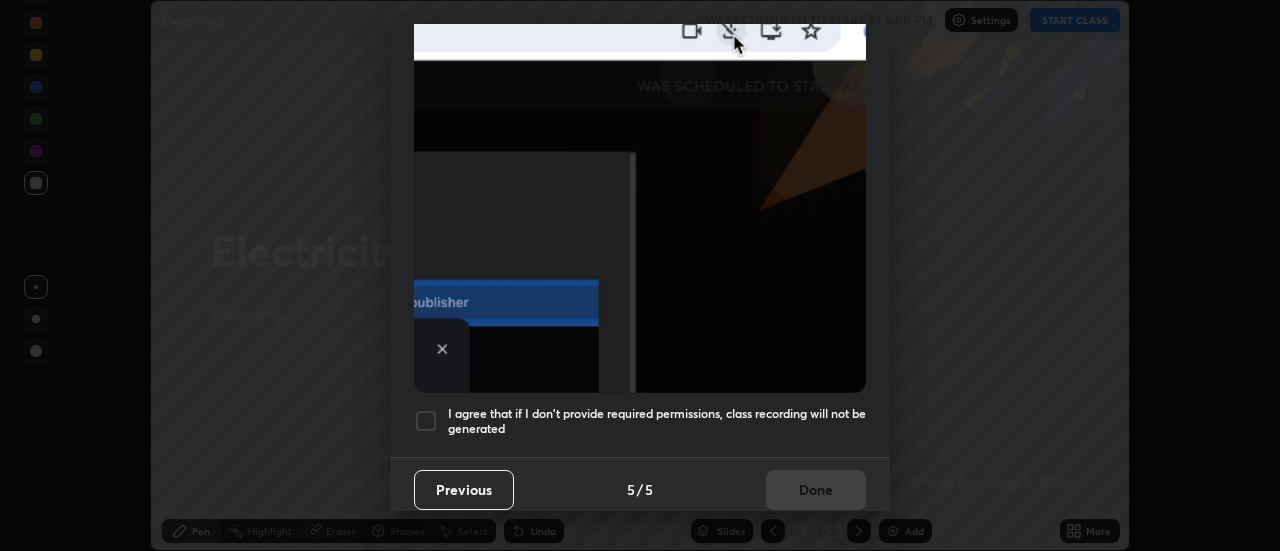 click at bounding box center (426, 421) 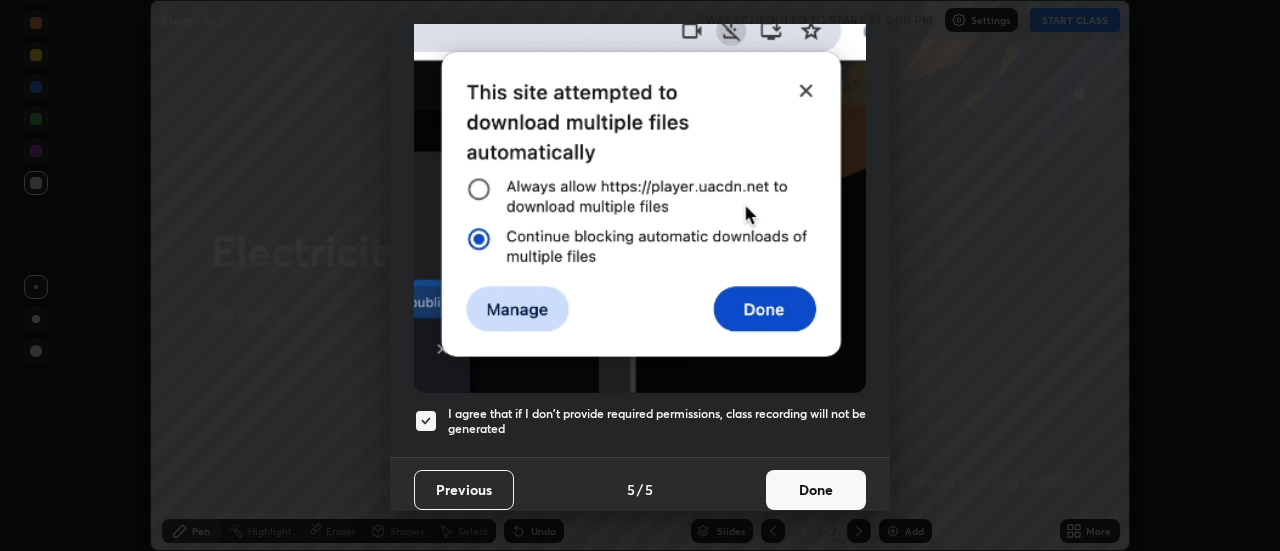click on "Done" at bounding box center (816, 490) 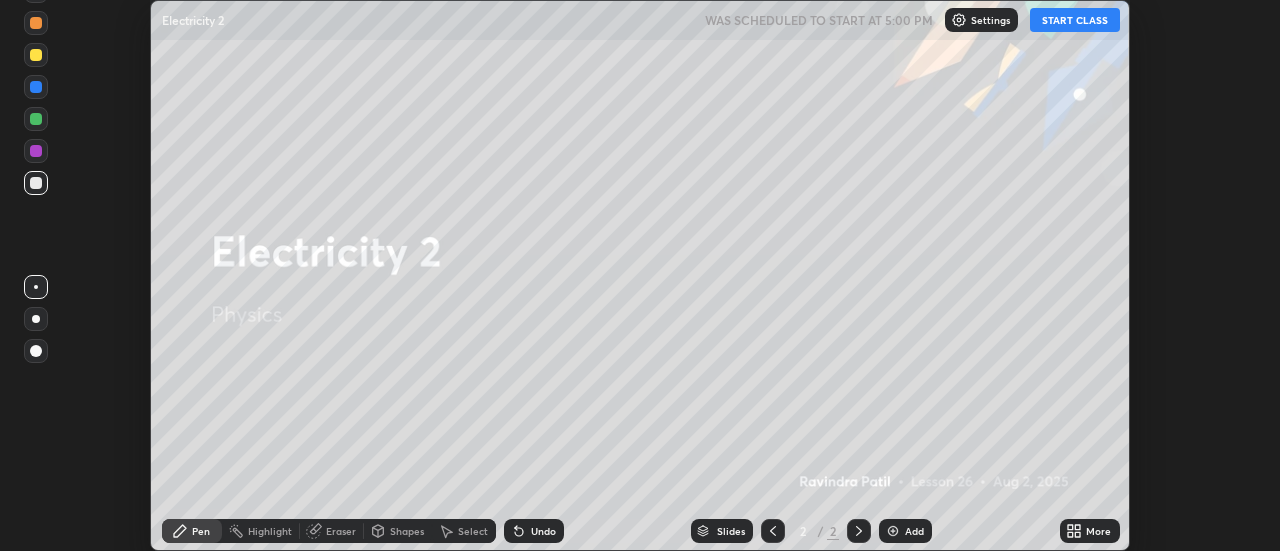 click on "More" at bounding box center (1090, 531) 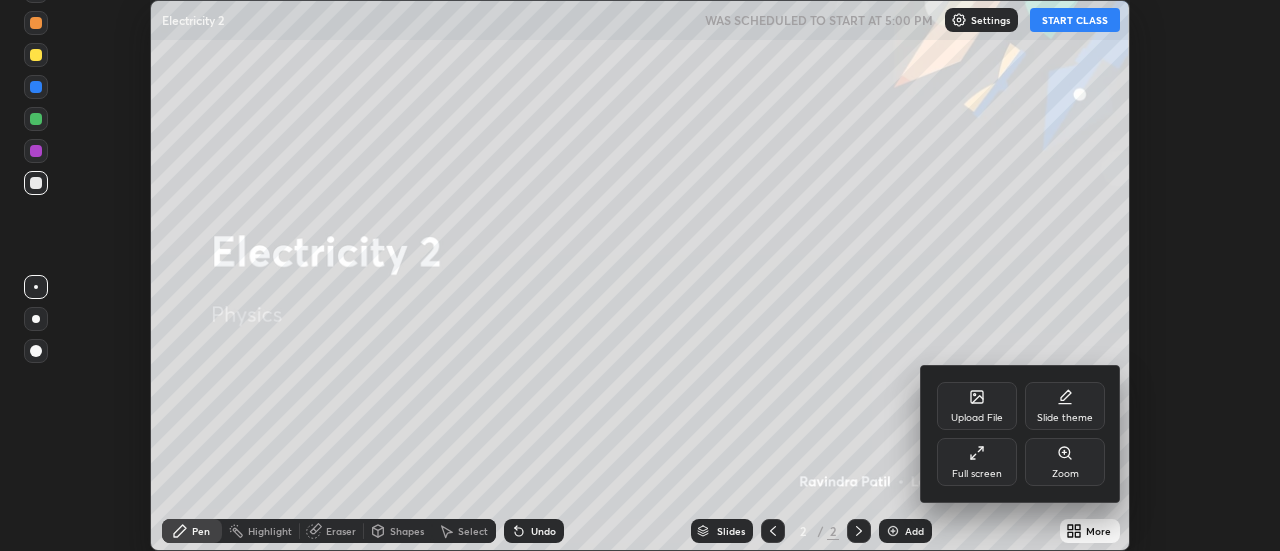 click 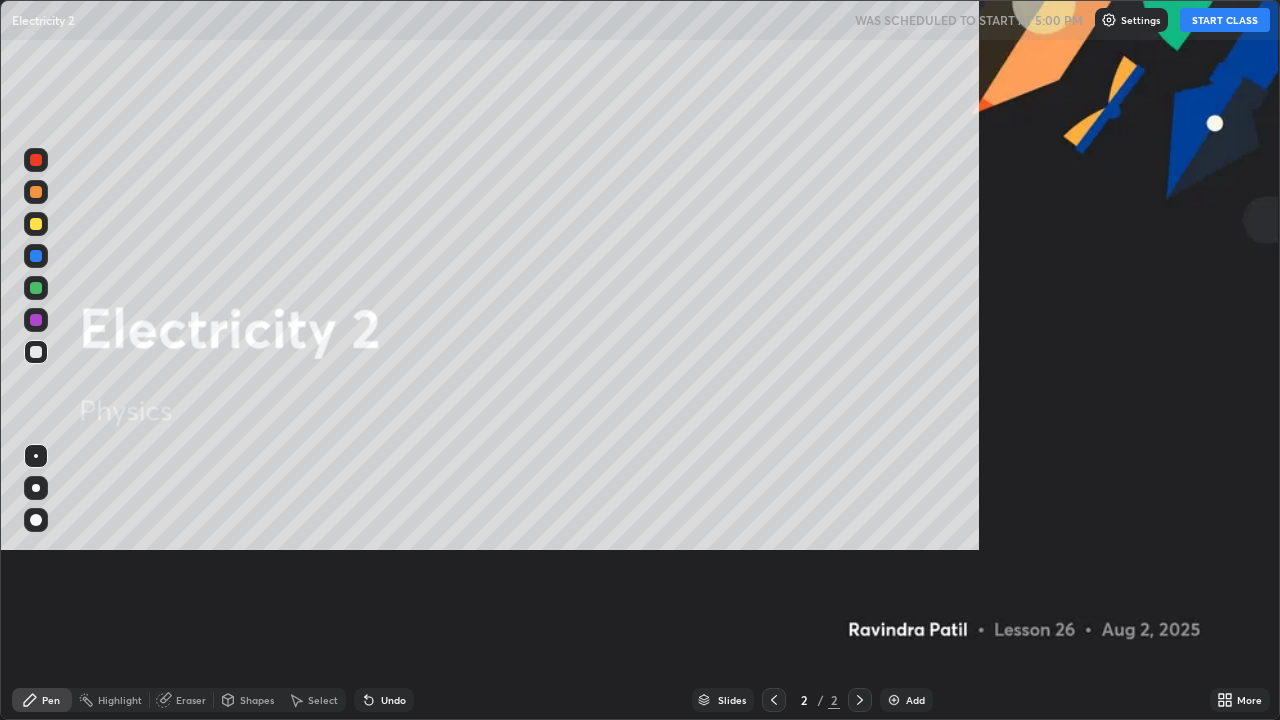 scroll, scrollTop: 99280, scrollLeft: 98720, axis: both 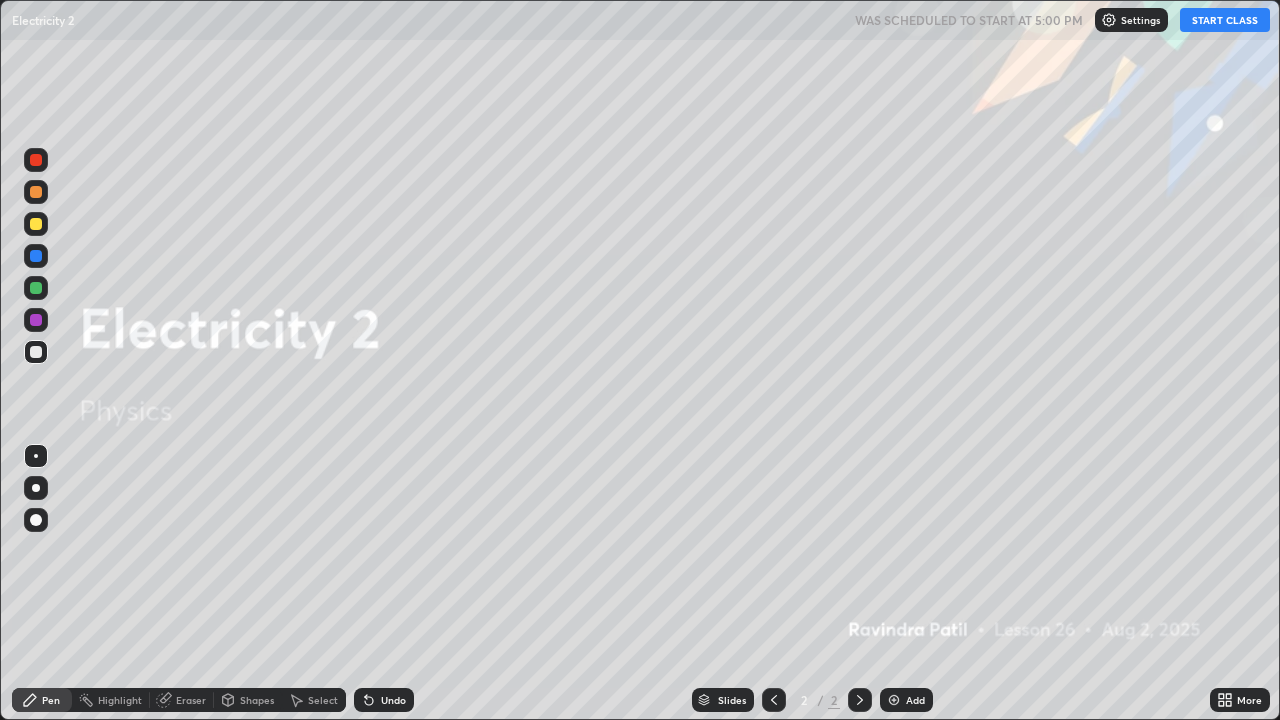 click on "Add" at bounding box center [915, 700] 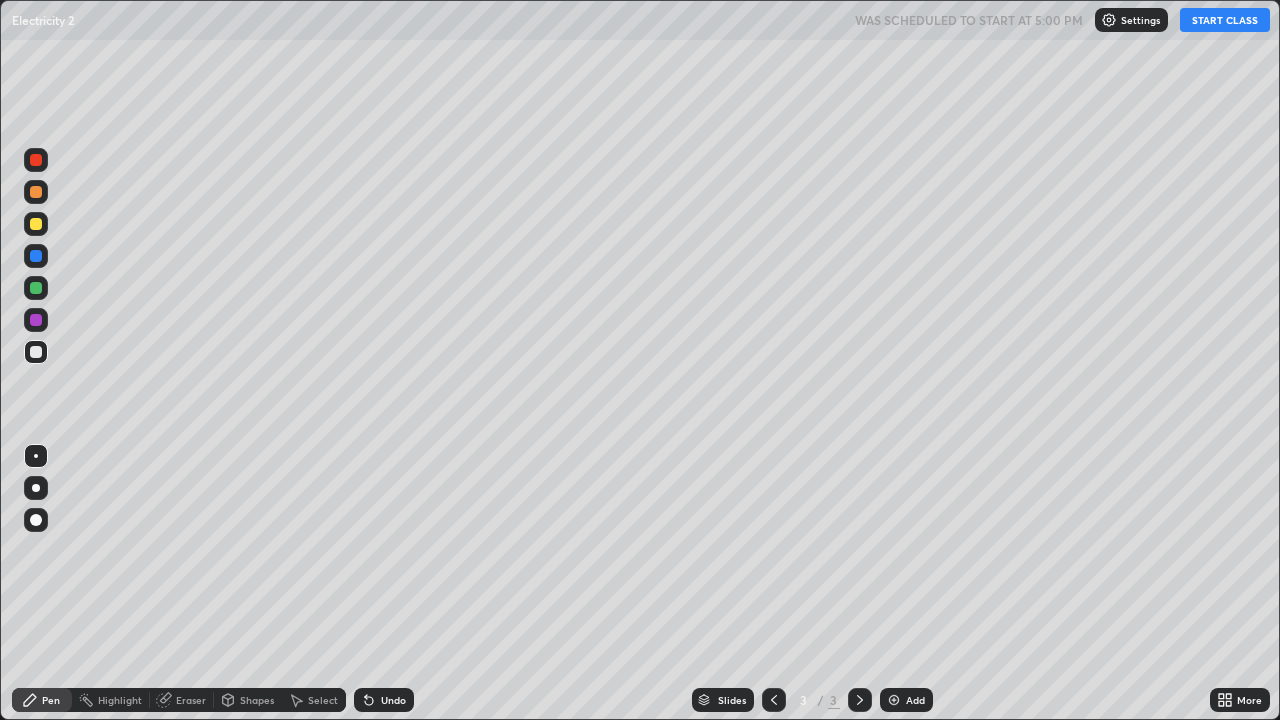 click on "START CLASS" at bounding box center (1225, 20) 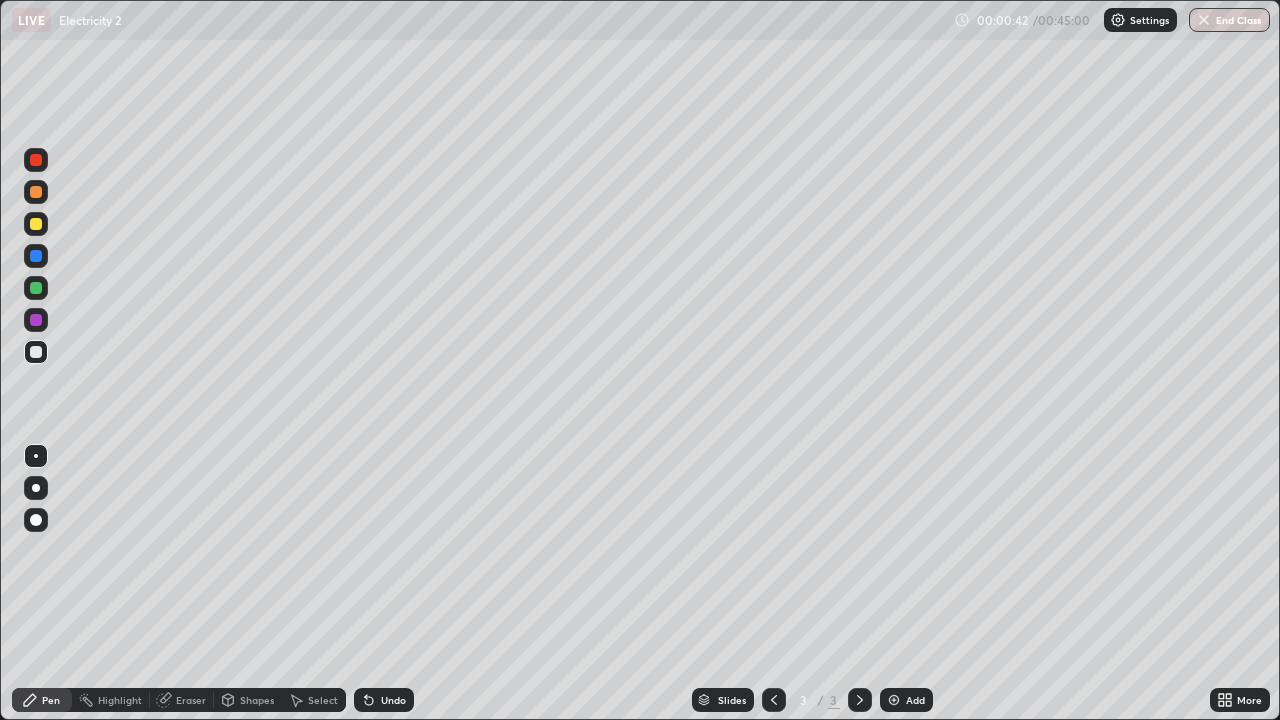 click at bounding box center [36, 224] 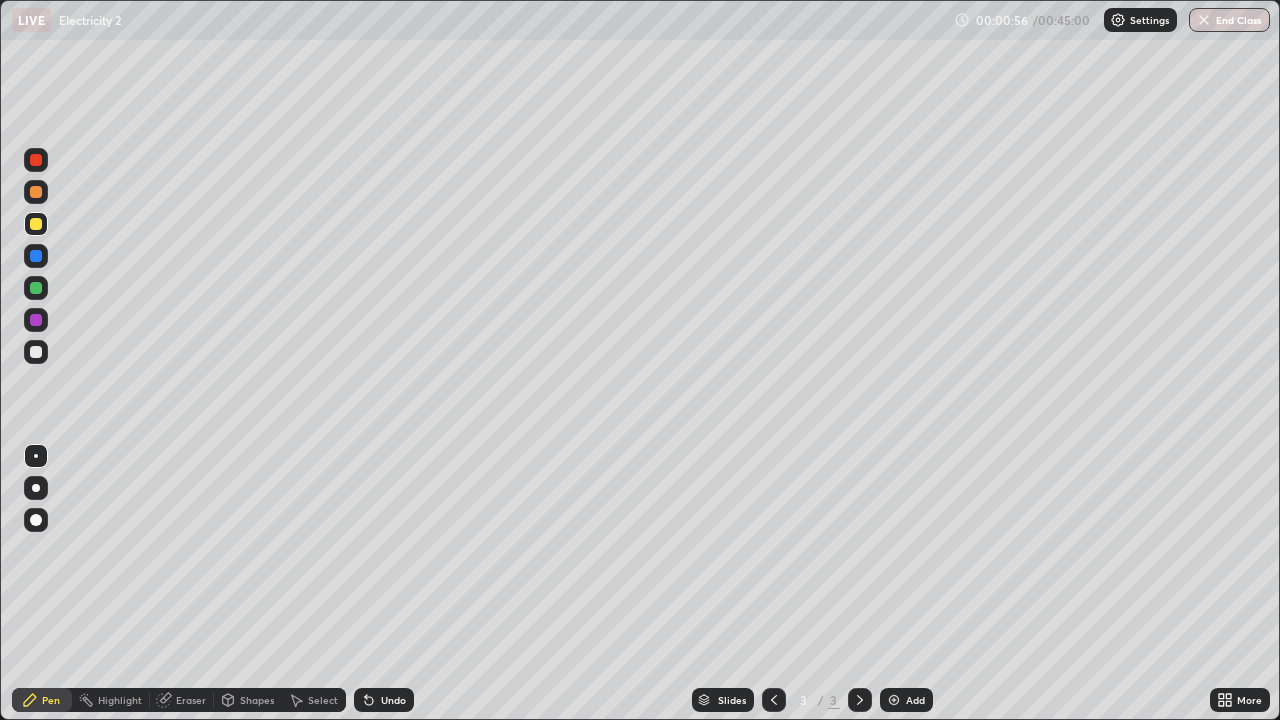 click at bounding box center (36, 352) 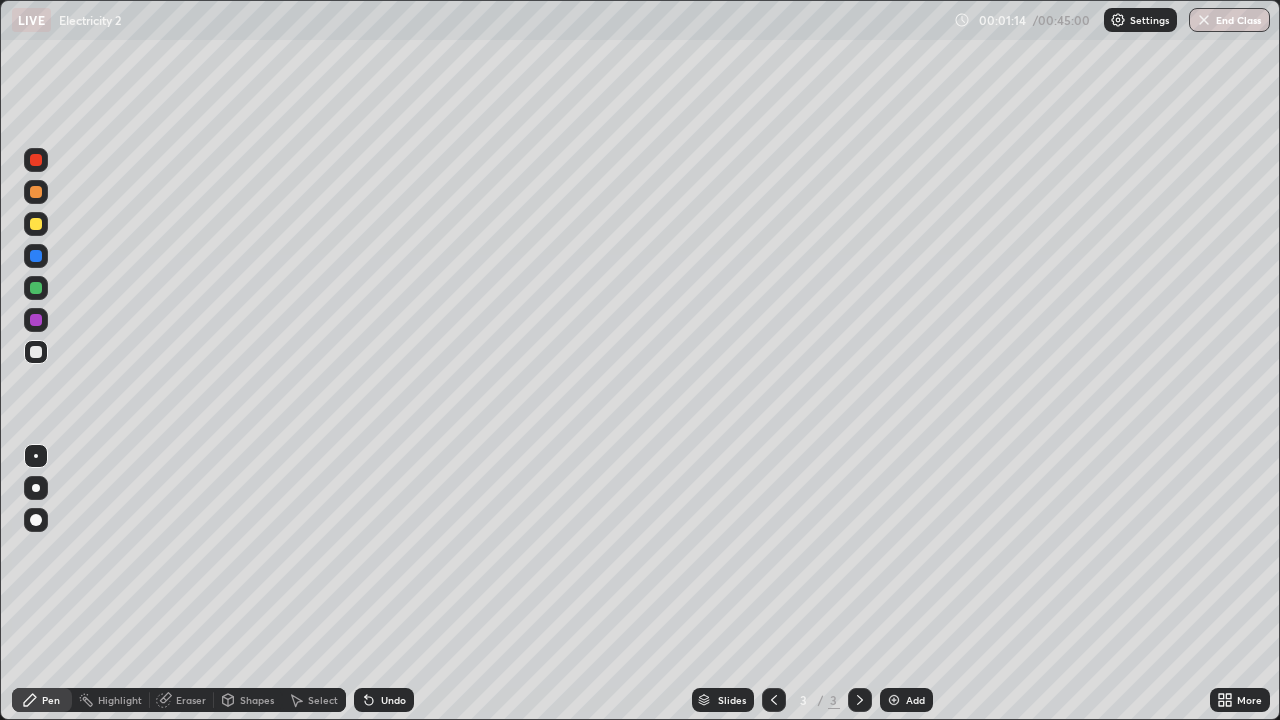 click on "Undo" at bounding box center (384, 700) 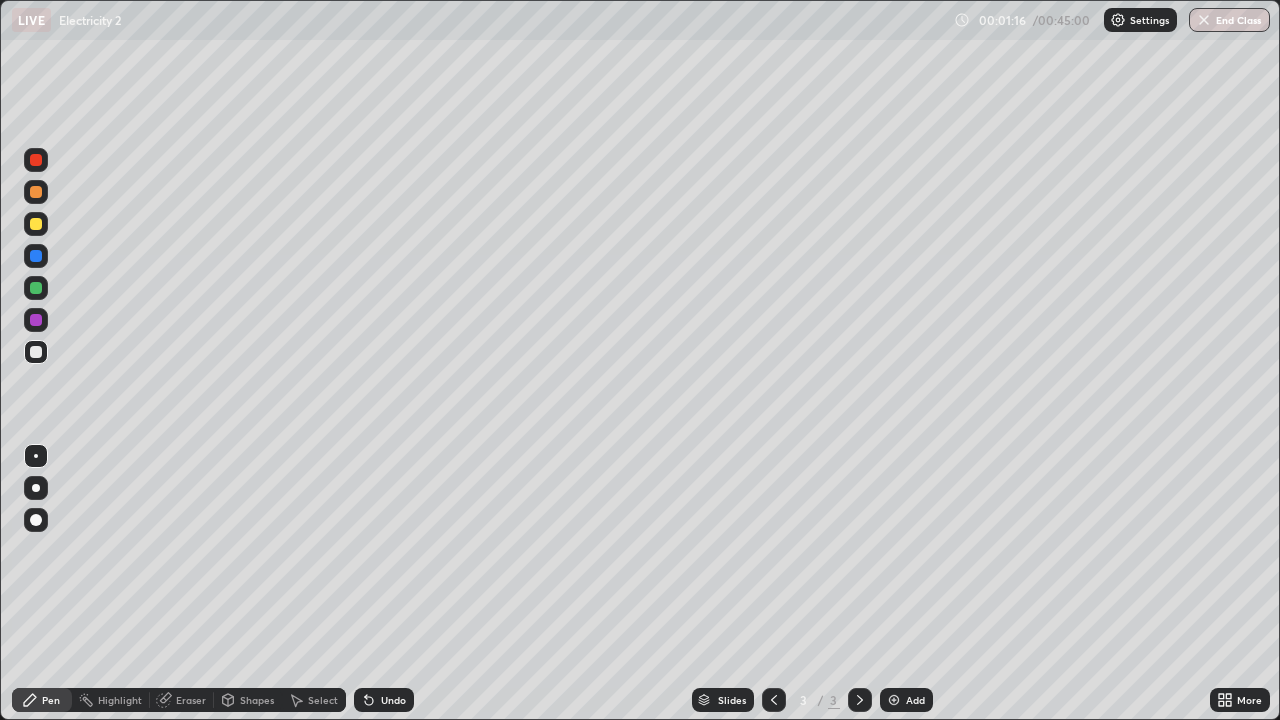 click on "Undo" at bounding box center [384, 700] 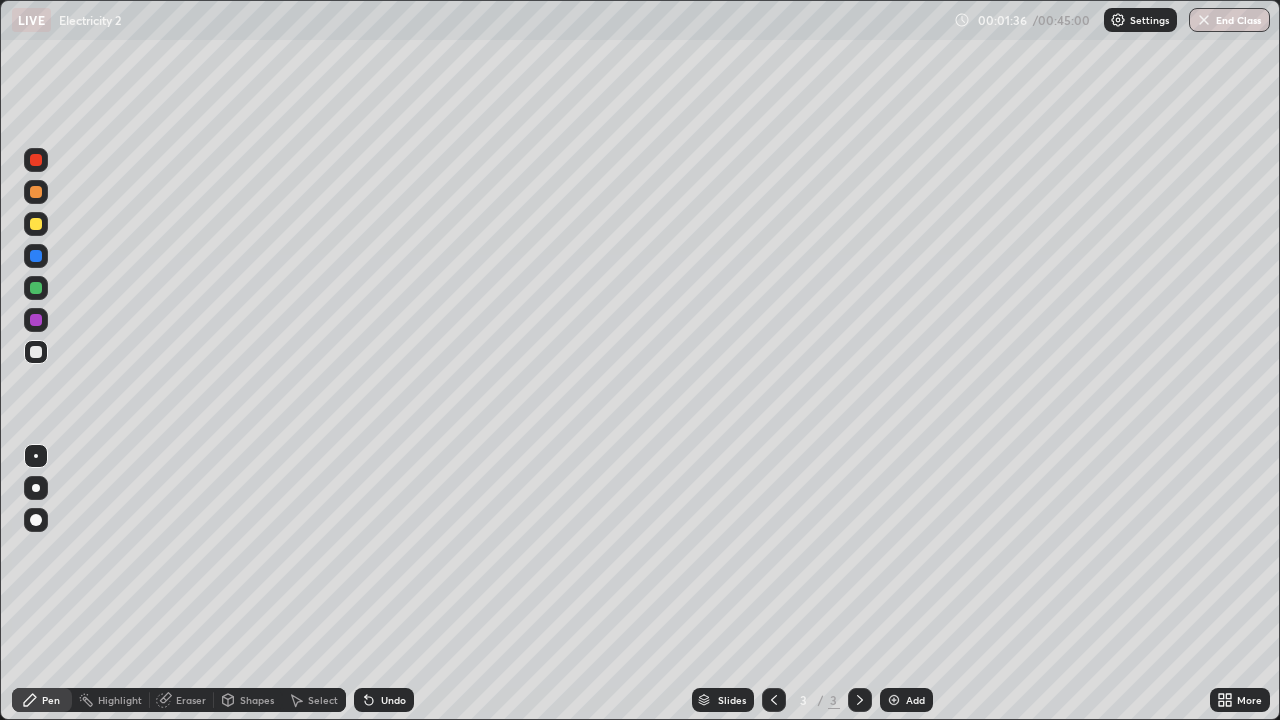 click on "Eraser" at bounding box center [191, 700] 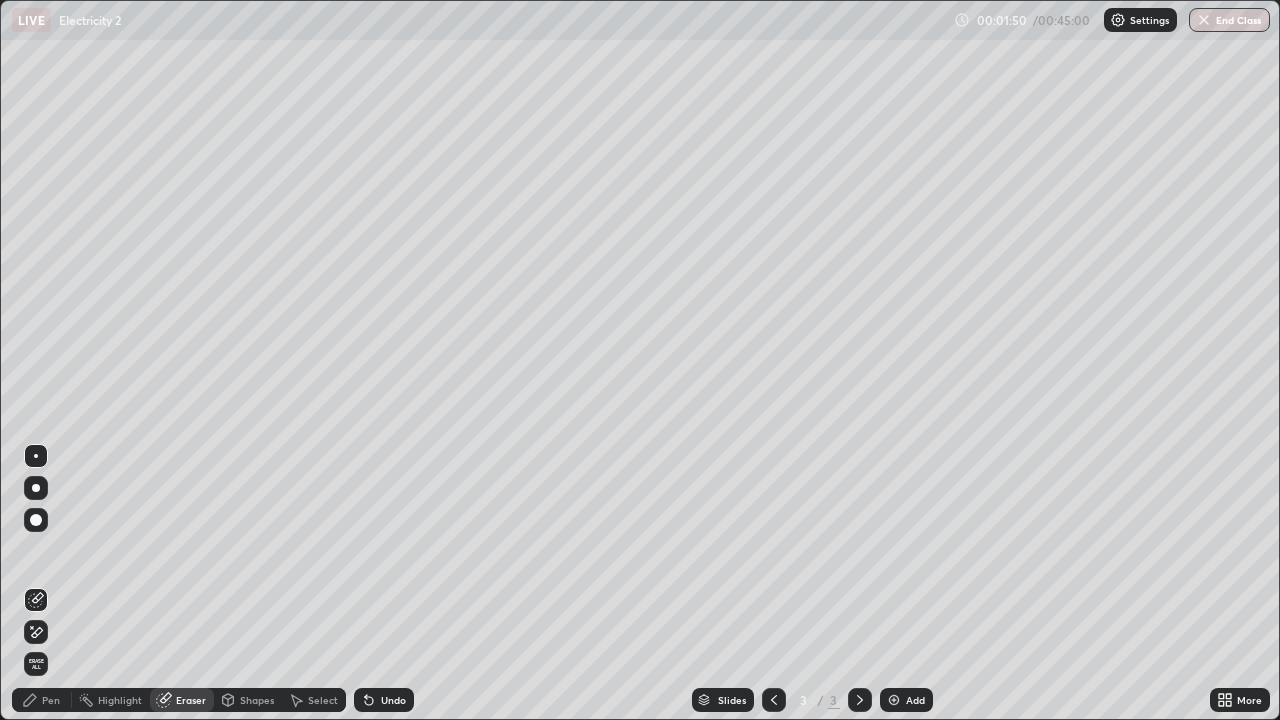 click on "Pen" at bounding box center [51, 700] 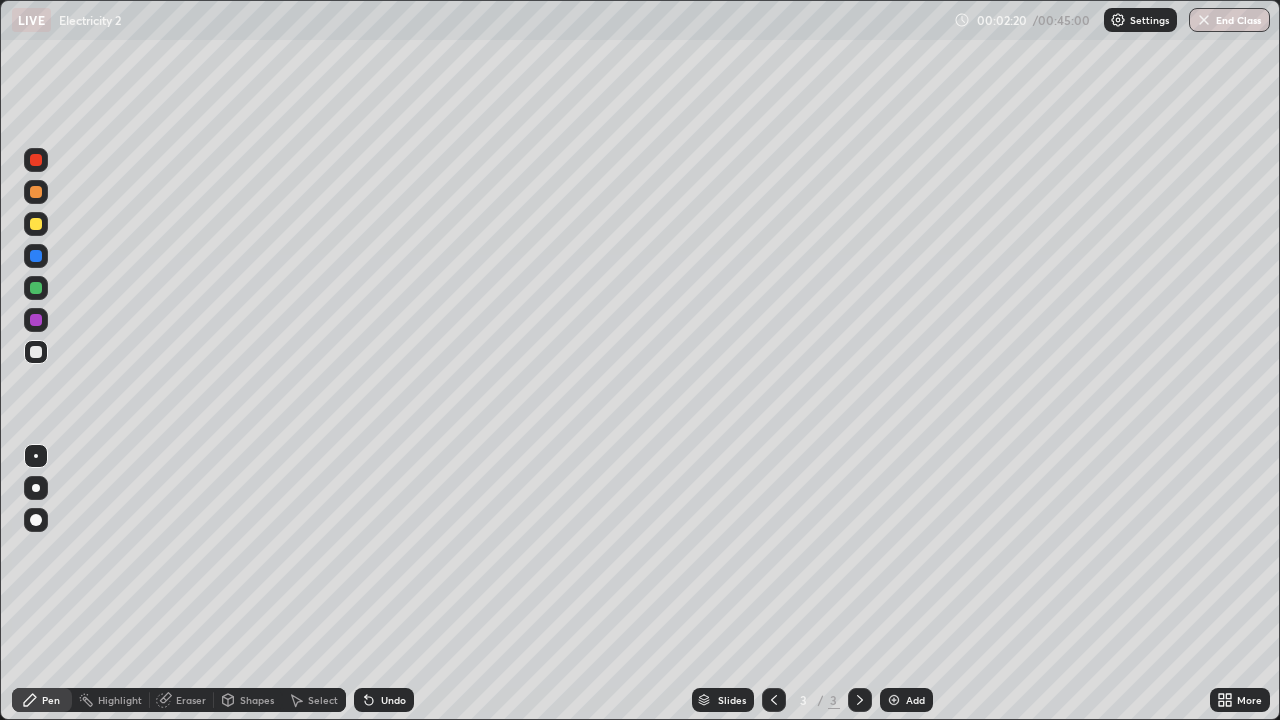 click on "Undo" at bounding box center (393, 700) 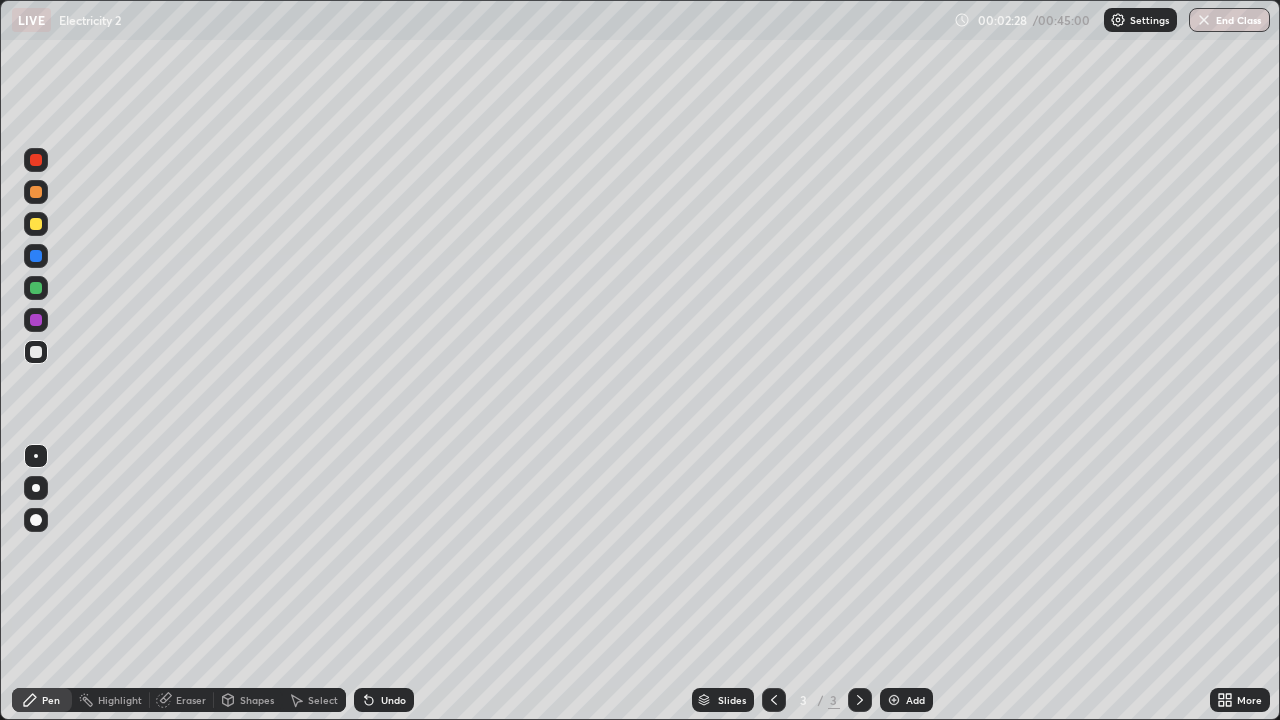 click at bounding box center [36, 288] 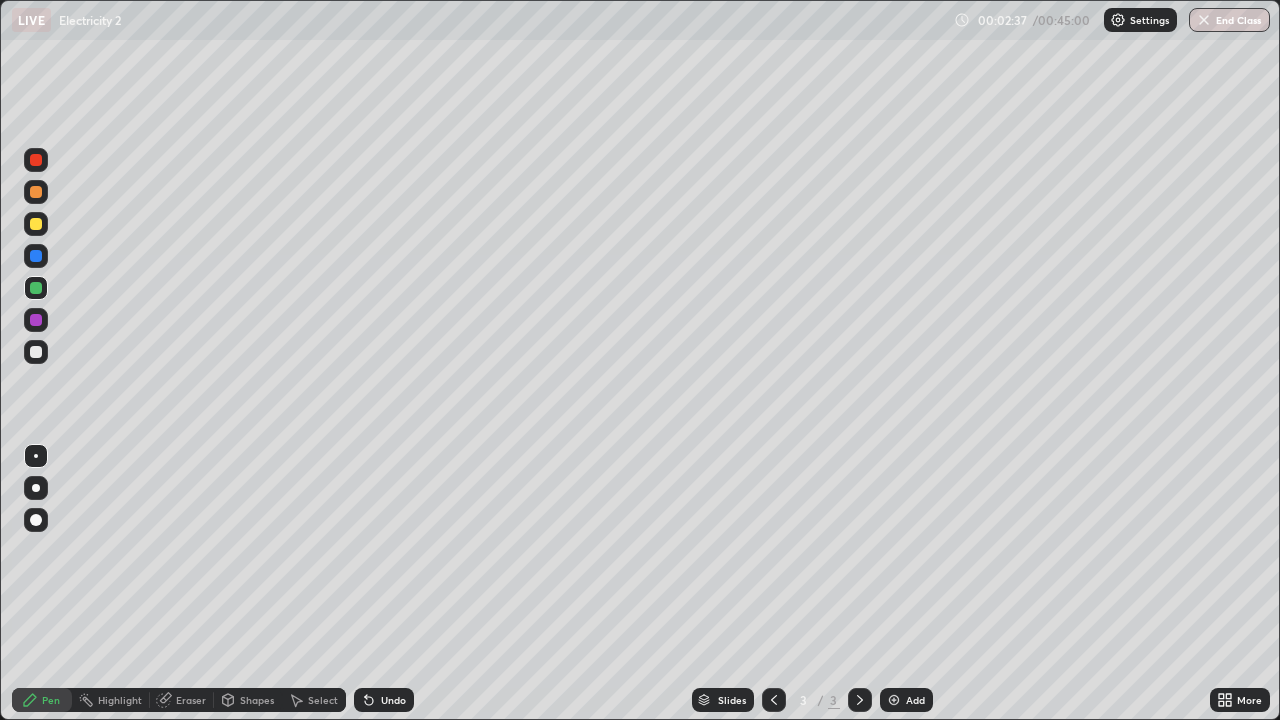 click at bounding box center (36, 224) 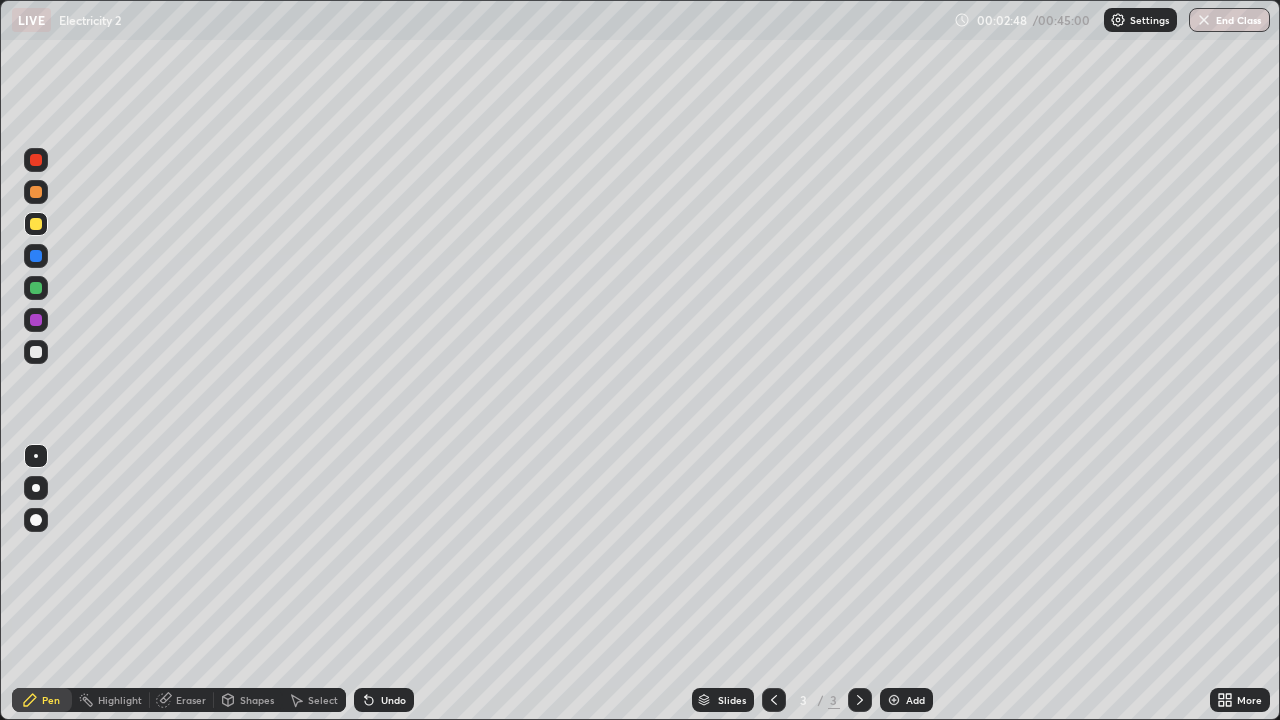 click at bounding box center (36, 288) 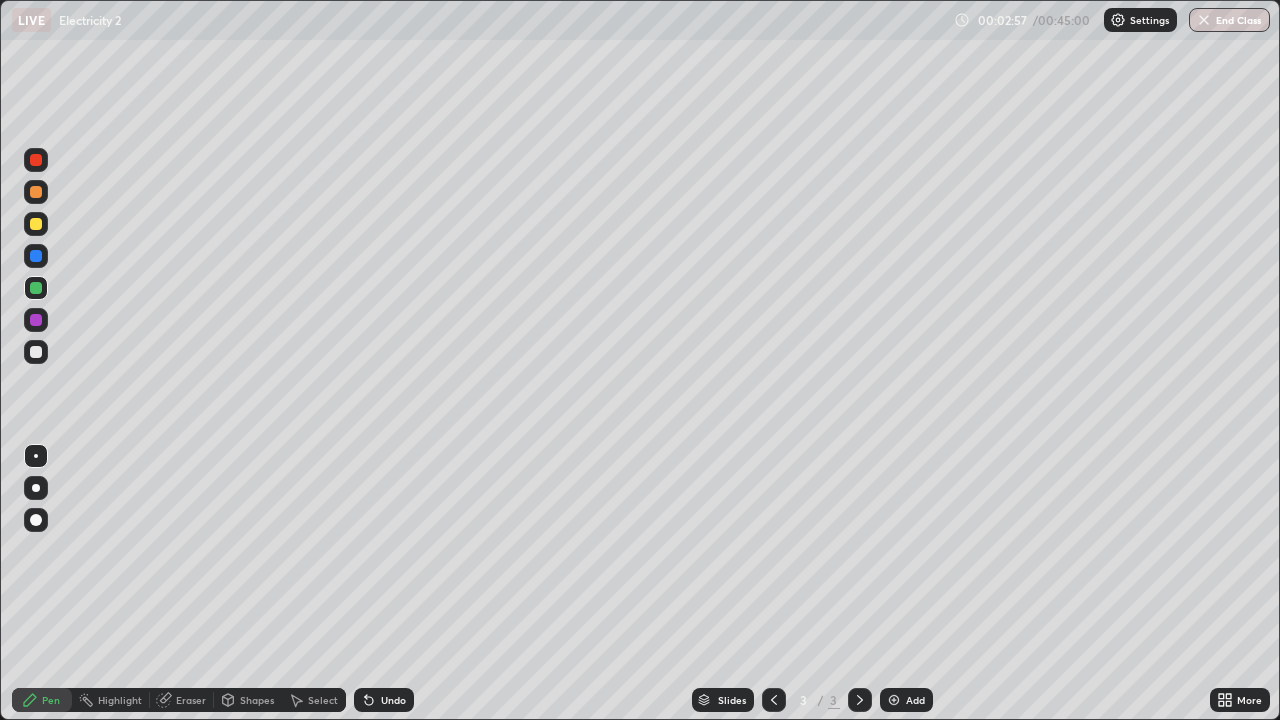 click on "Eraser" at bounding box center (191, 700) 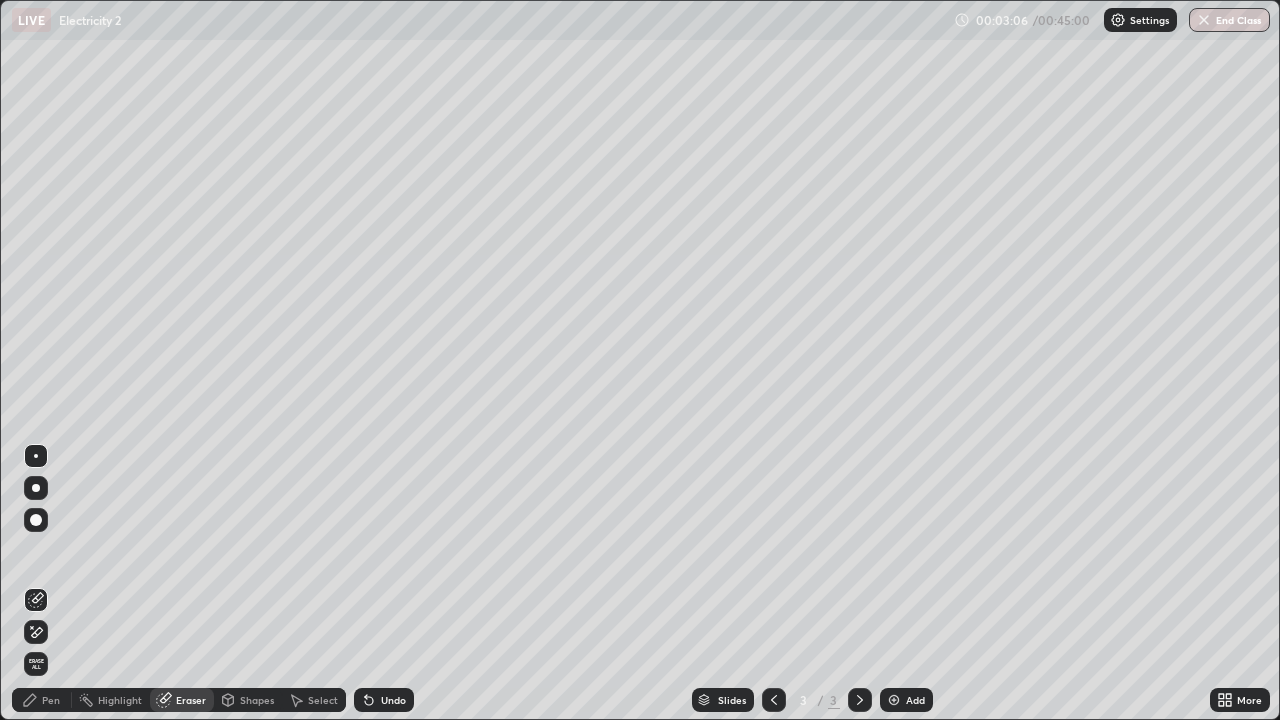 click on "Pen" at bounding box center [42, 700] 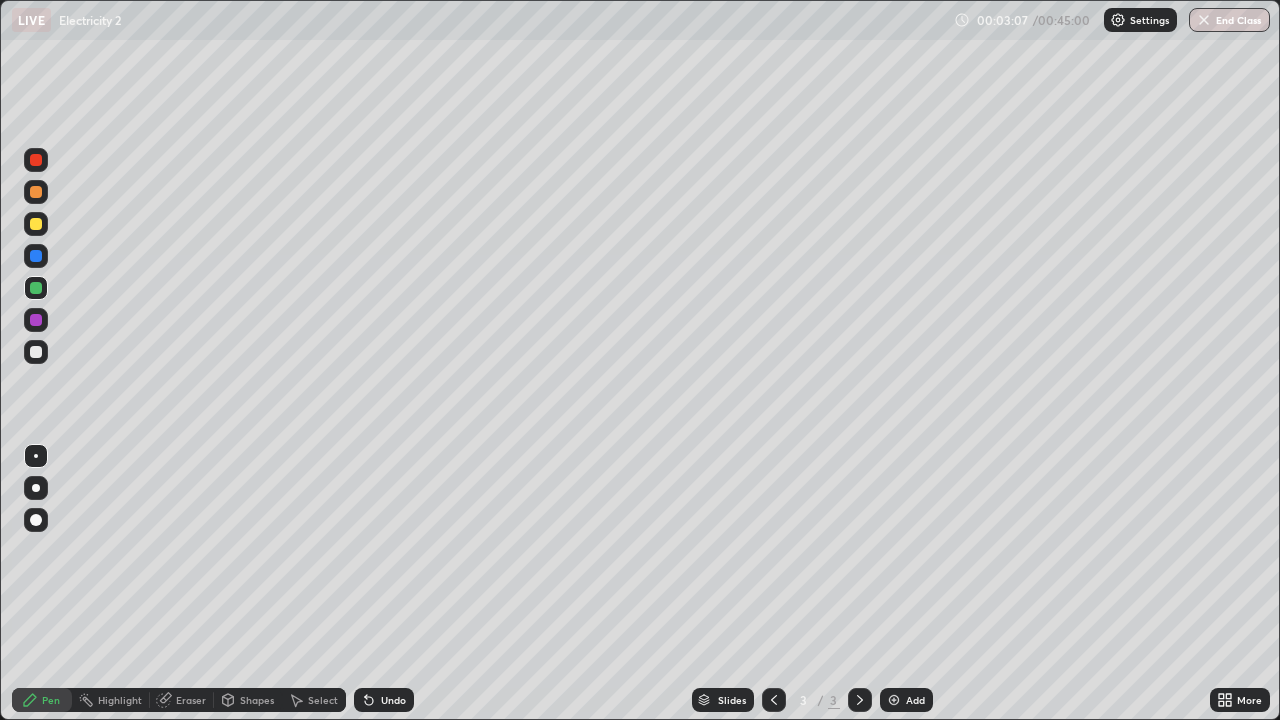 click at bounding box center [36, 224] 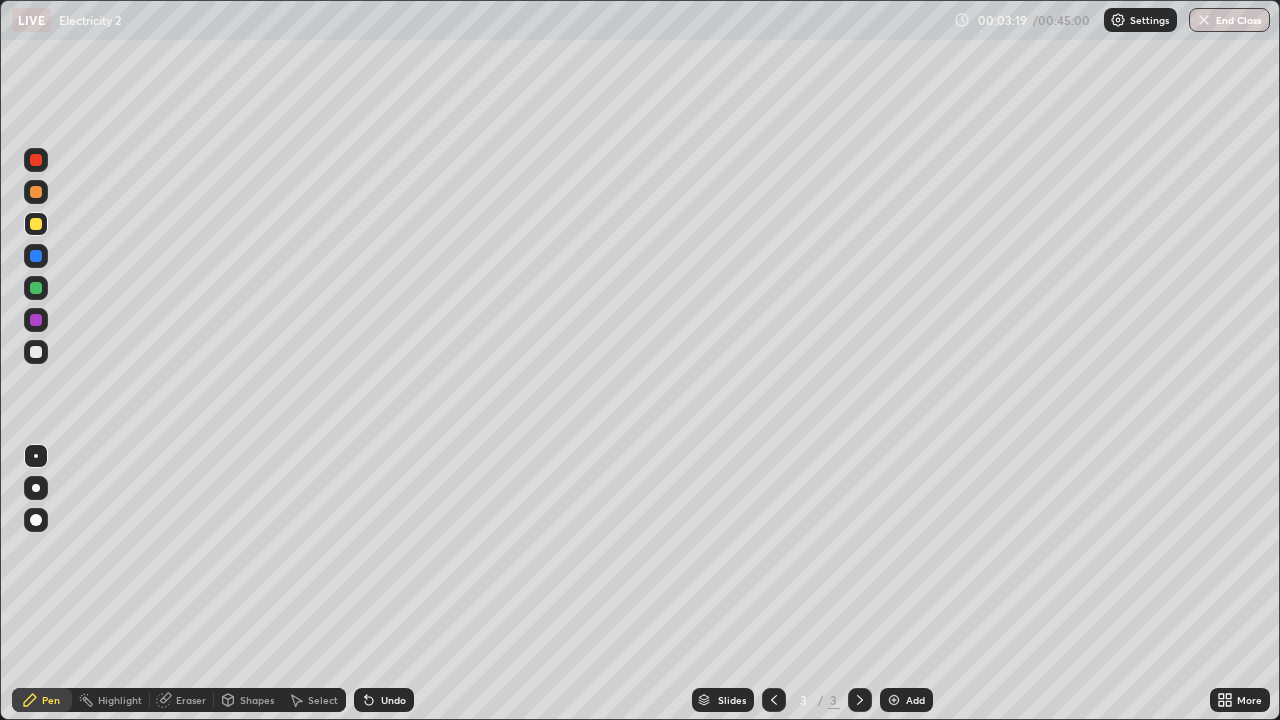click on "Undo" at bounding box center [393, 700] 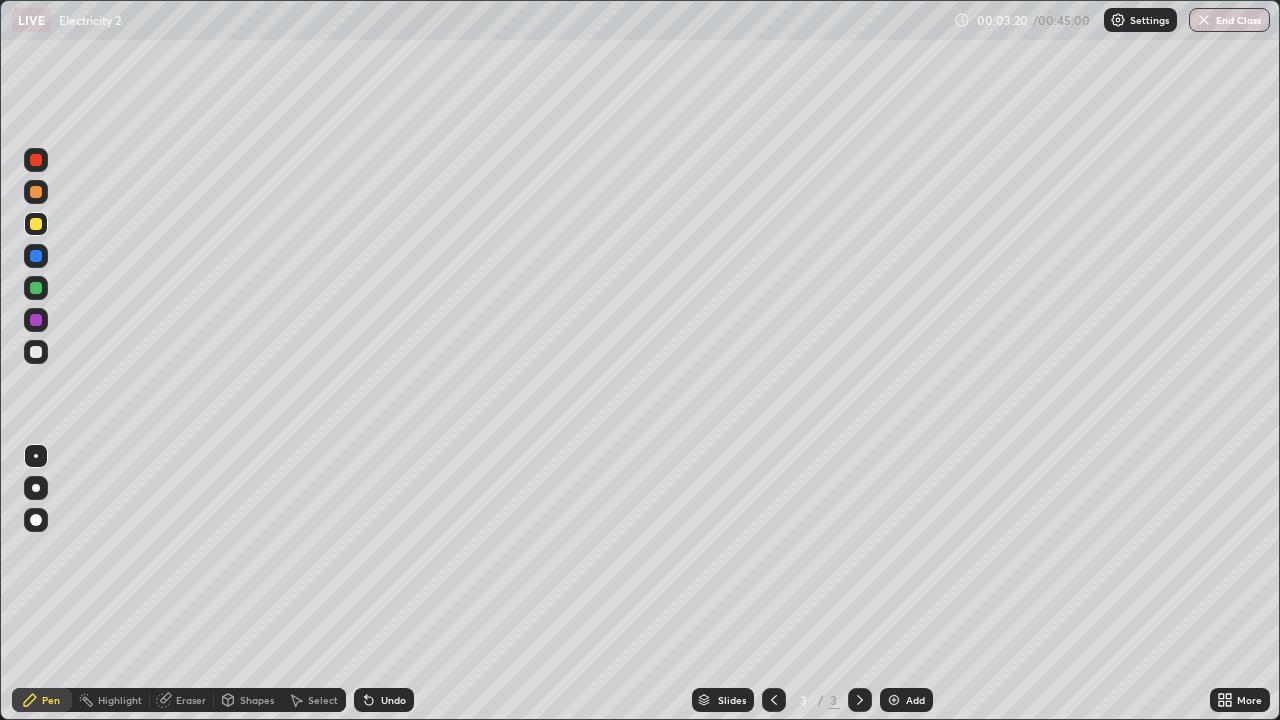click on "Undo" at bounding box center (384, 700) 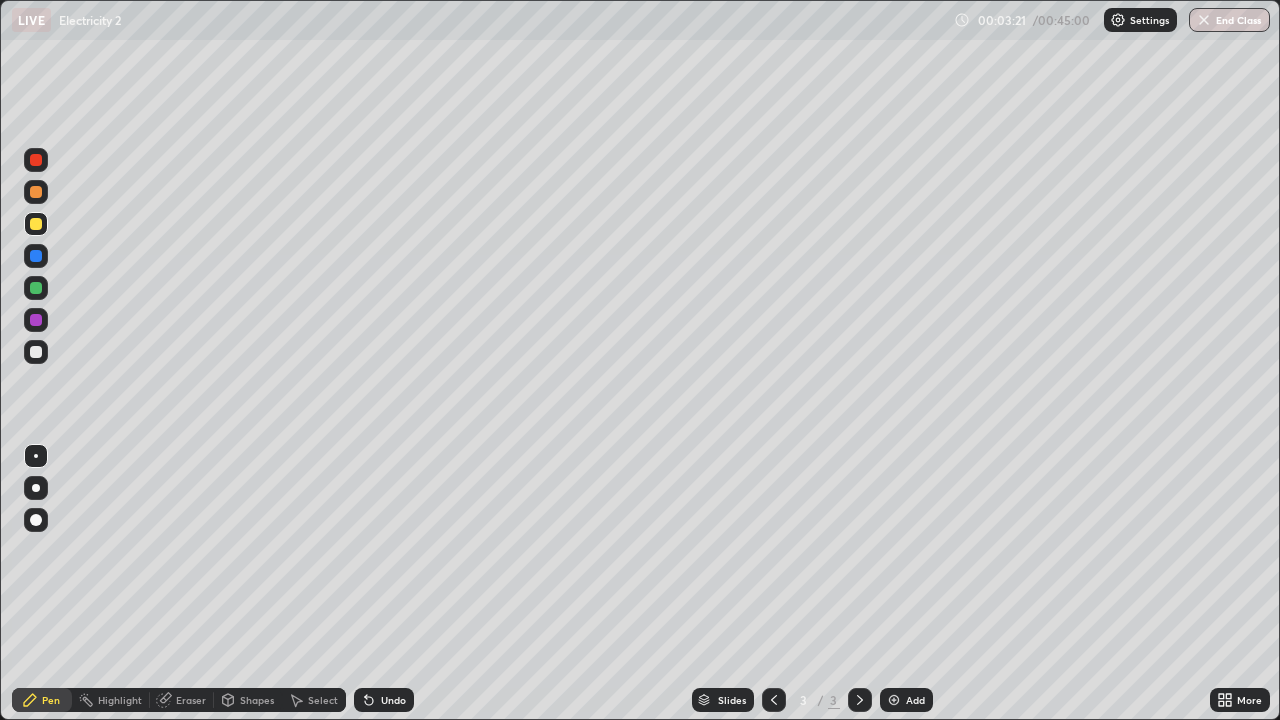 click on "Undo" at bounding box center (384, 700) 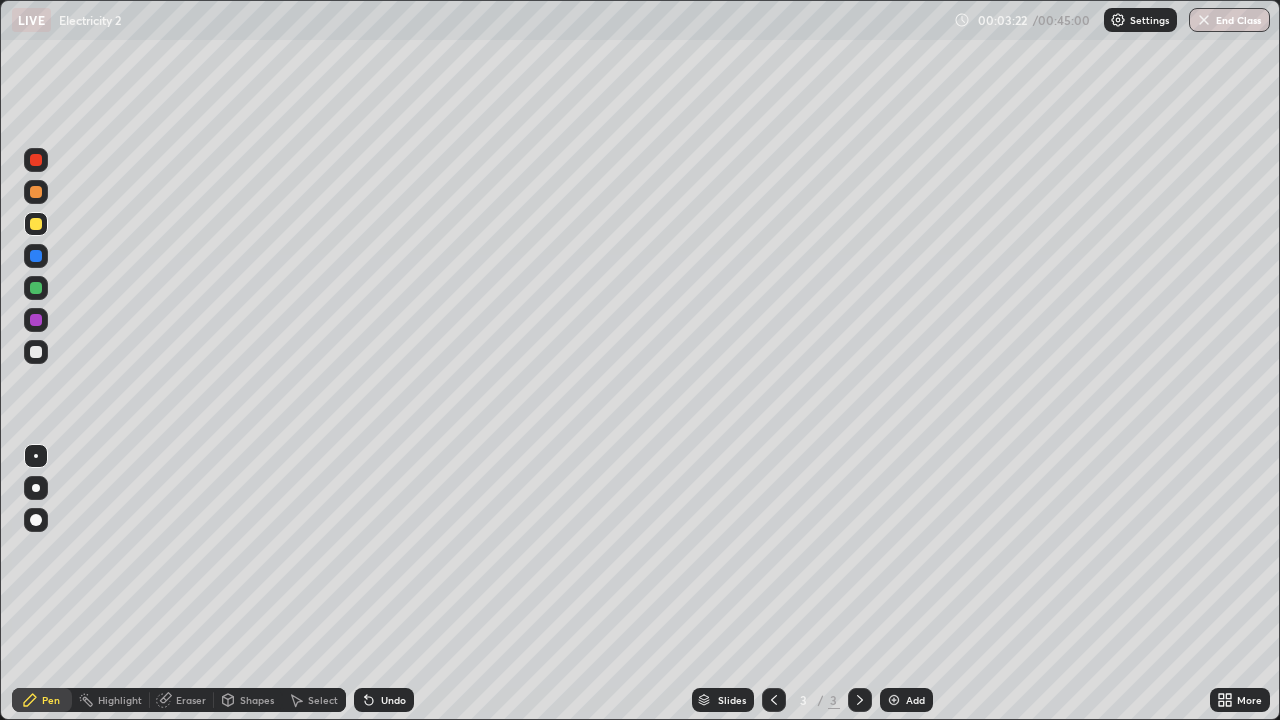 click on "Undo" at bounding box center (393, 700) 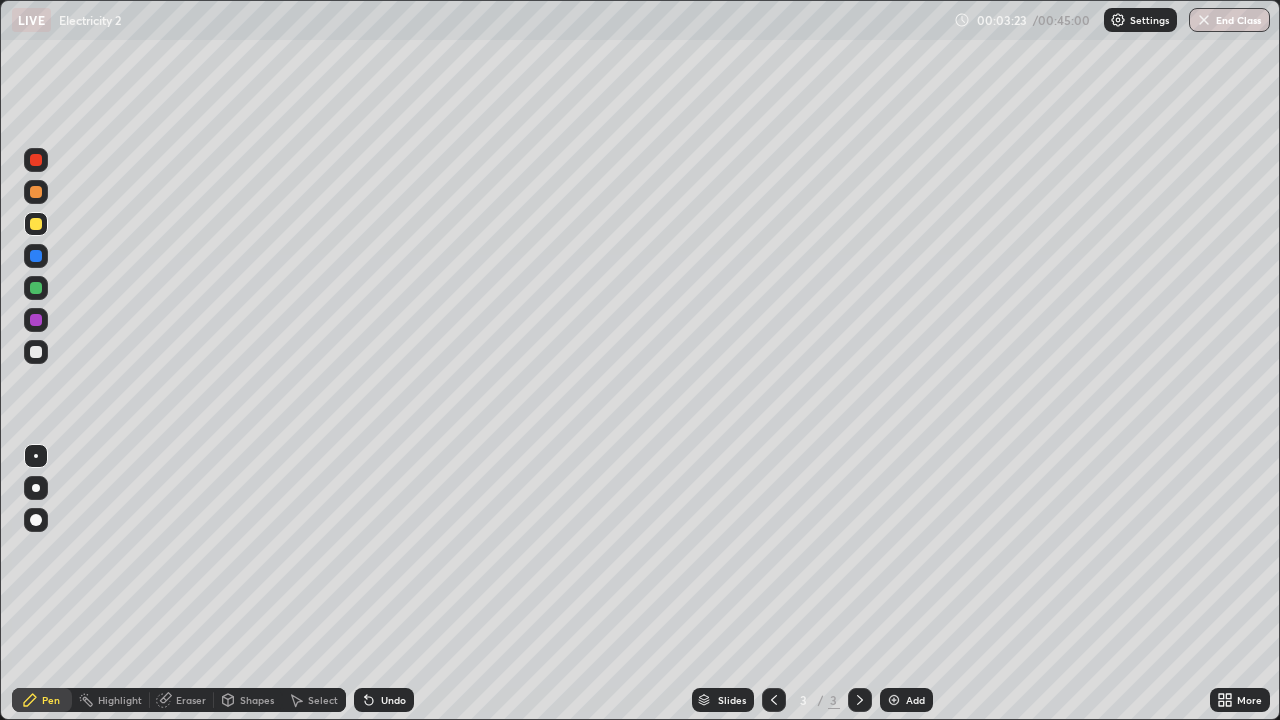 click on "Undo" at bounding box center [393, 700] 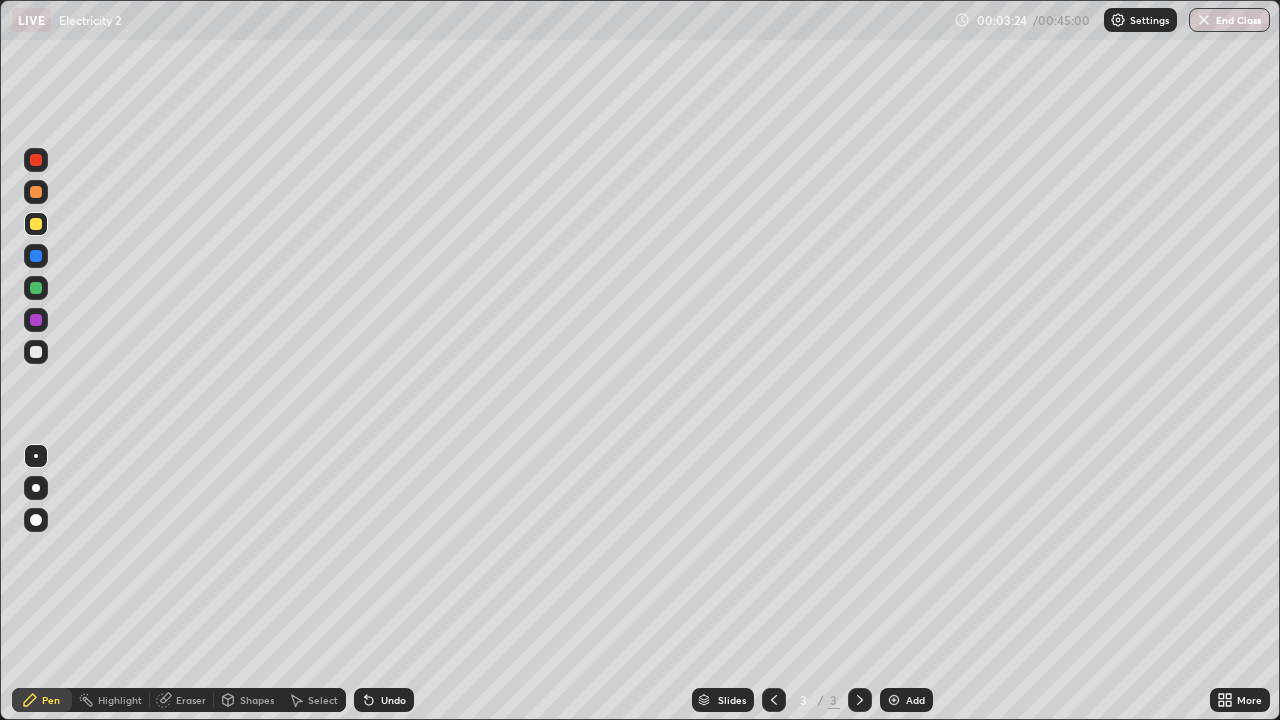 click on "Undo" at bounding box center (393, 700) 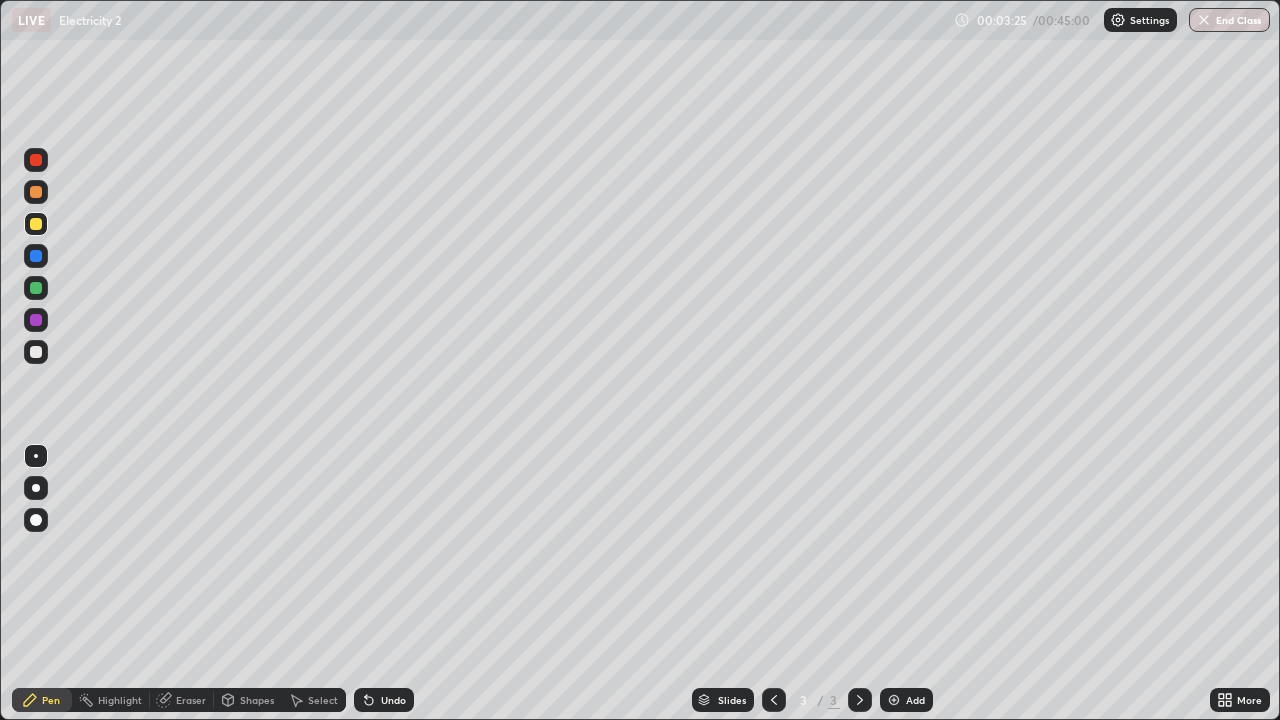 click on "Undo" at bounding box center [393, 700] 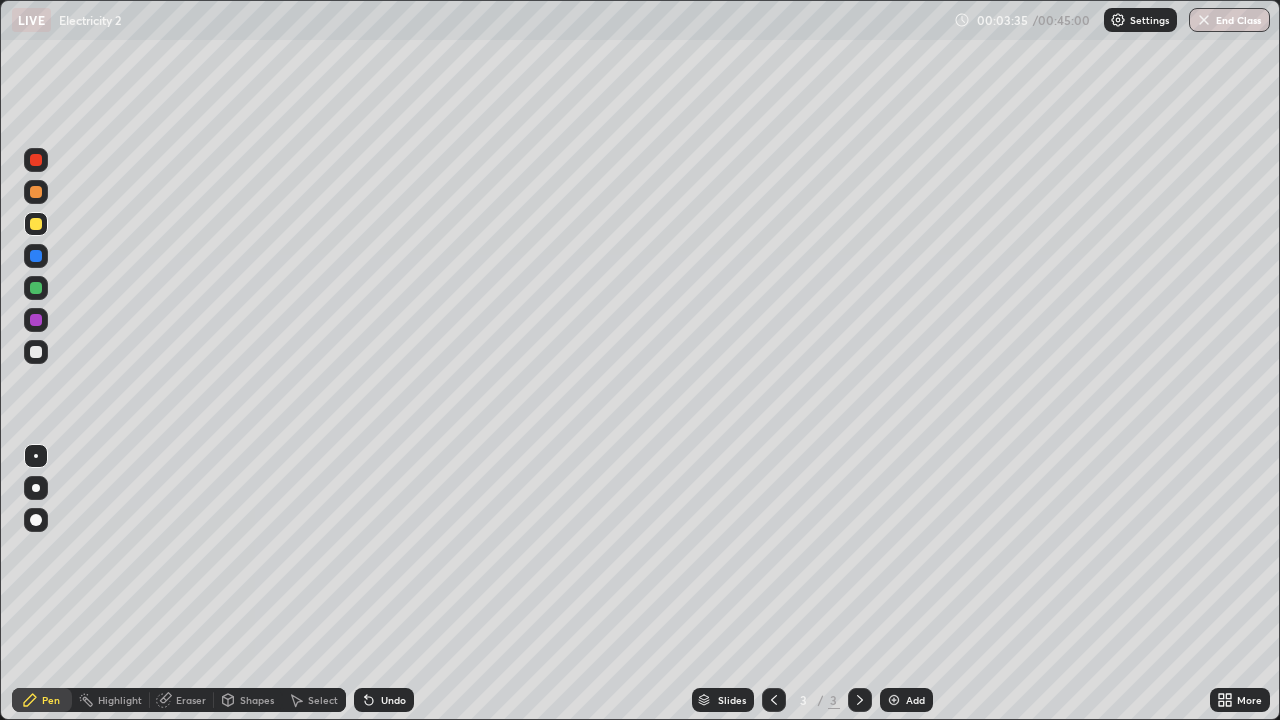 click on "Undo" at bounding box center [393, 700] 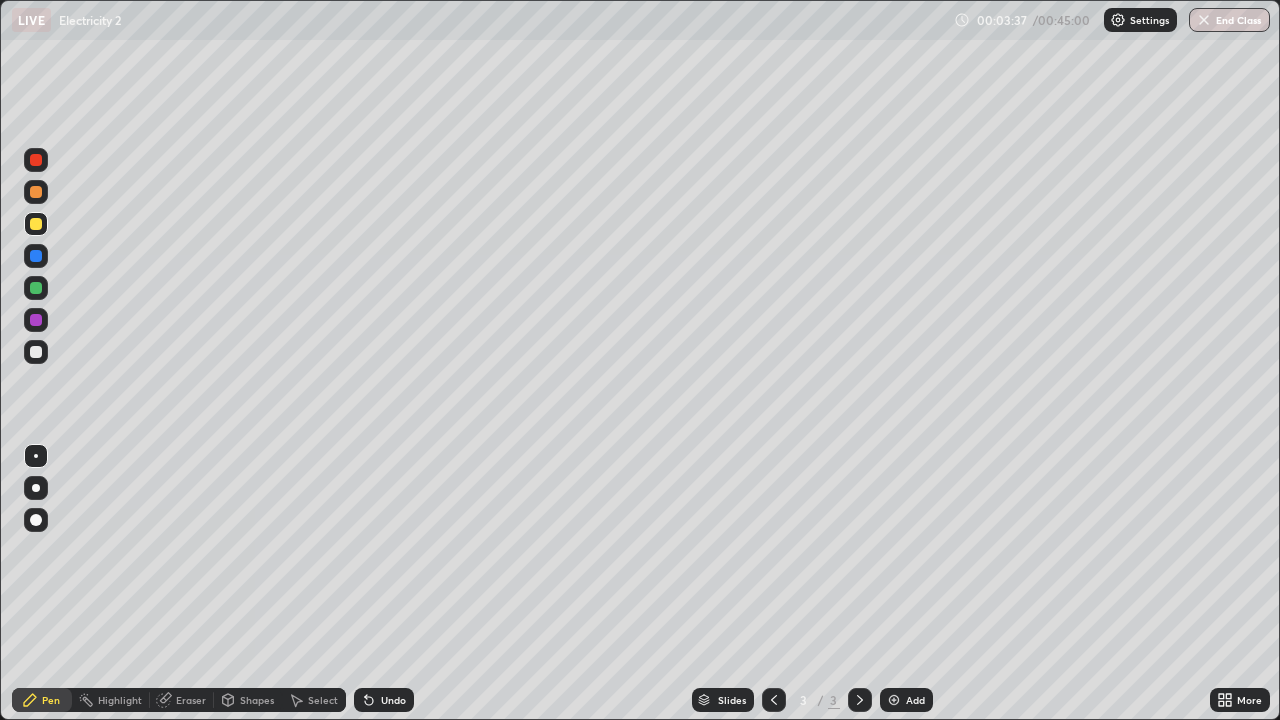 click on "Undo" at bounding box center [393, 700] 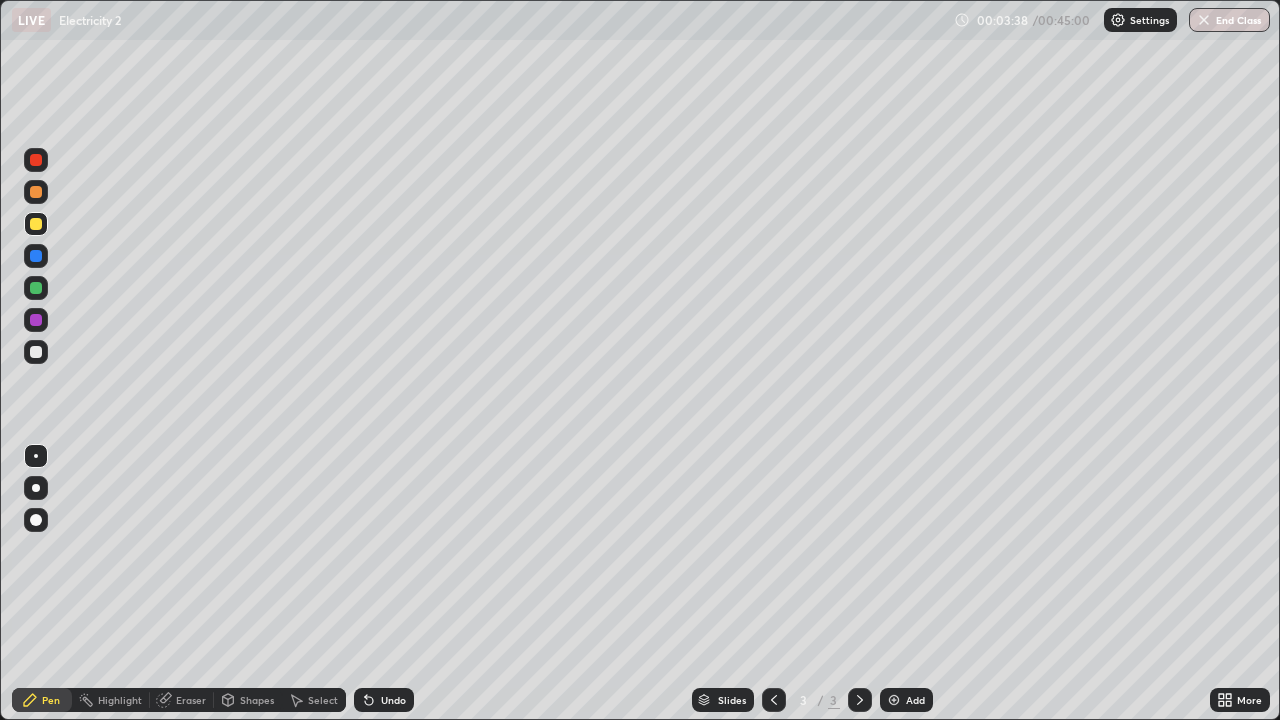 click on "Undo" at bounding box center [384, 700] 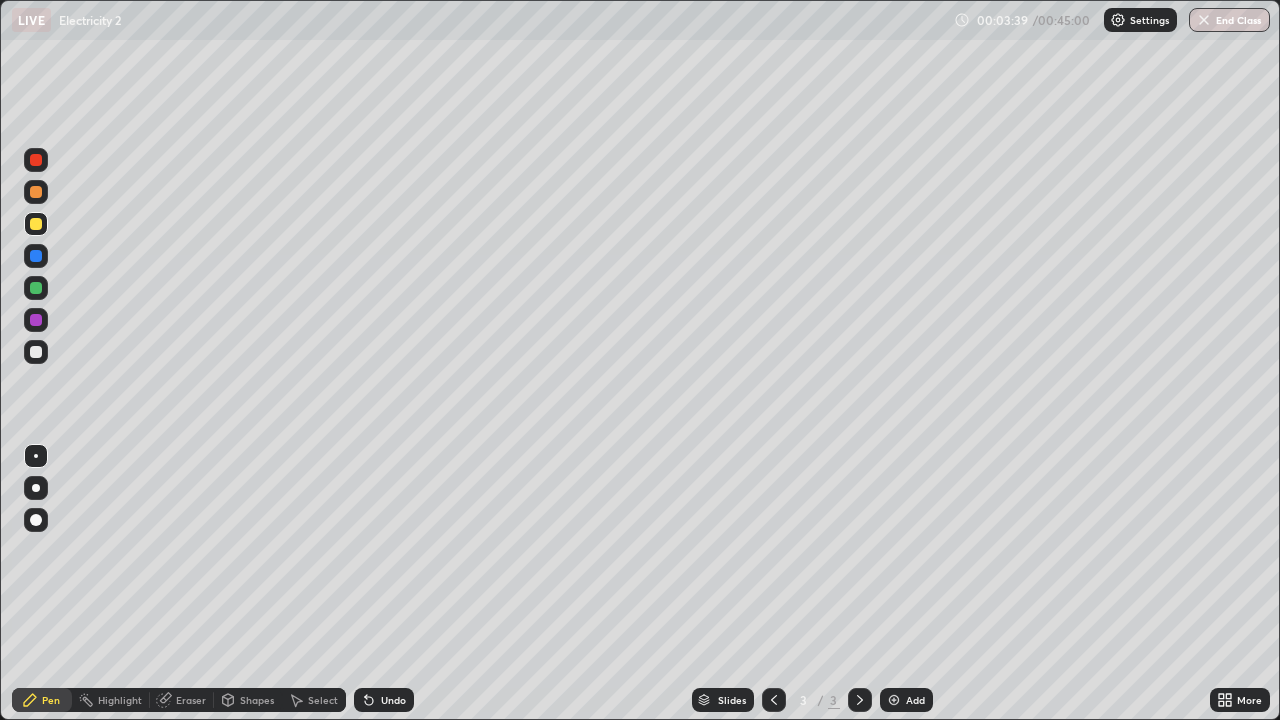 click on "Undo" at bounding box center [384, 700] 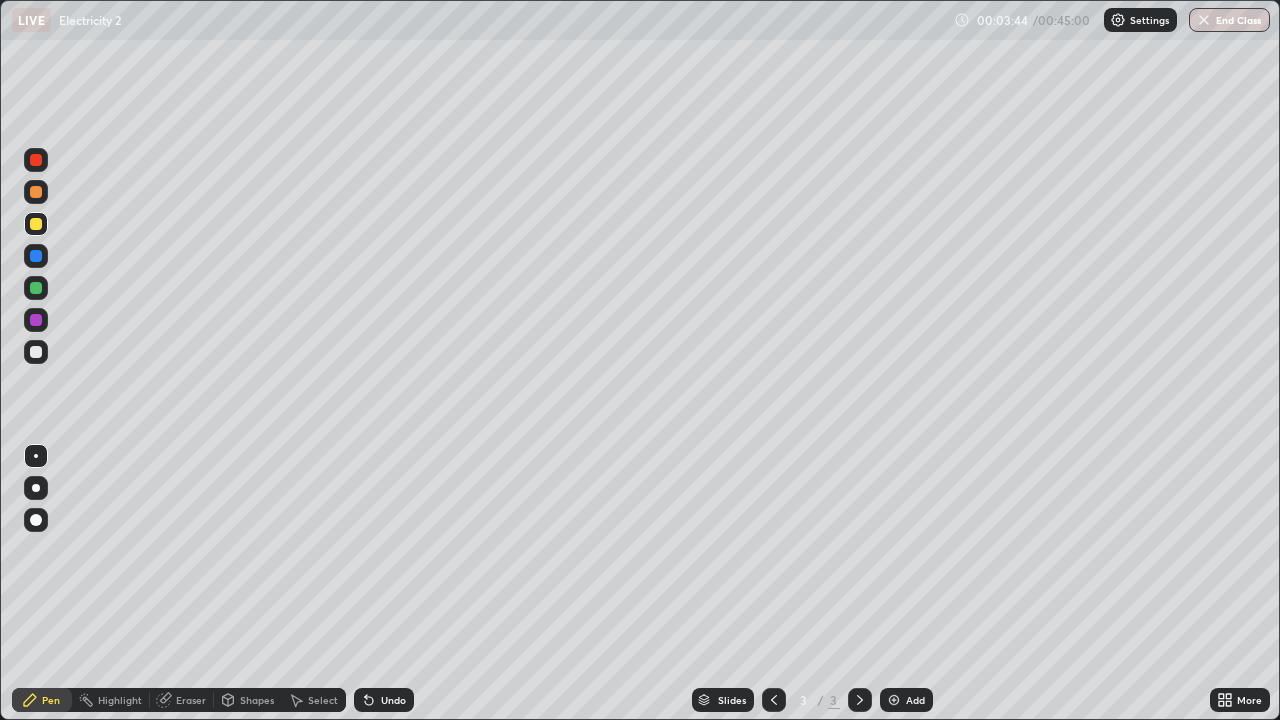 click on "Undo" at bounding box center (393, 700) 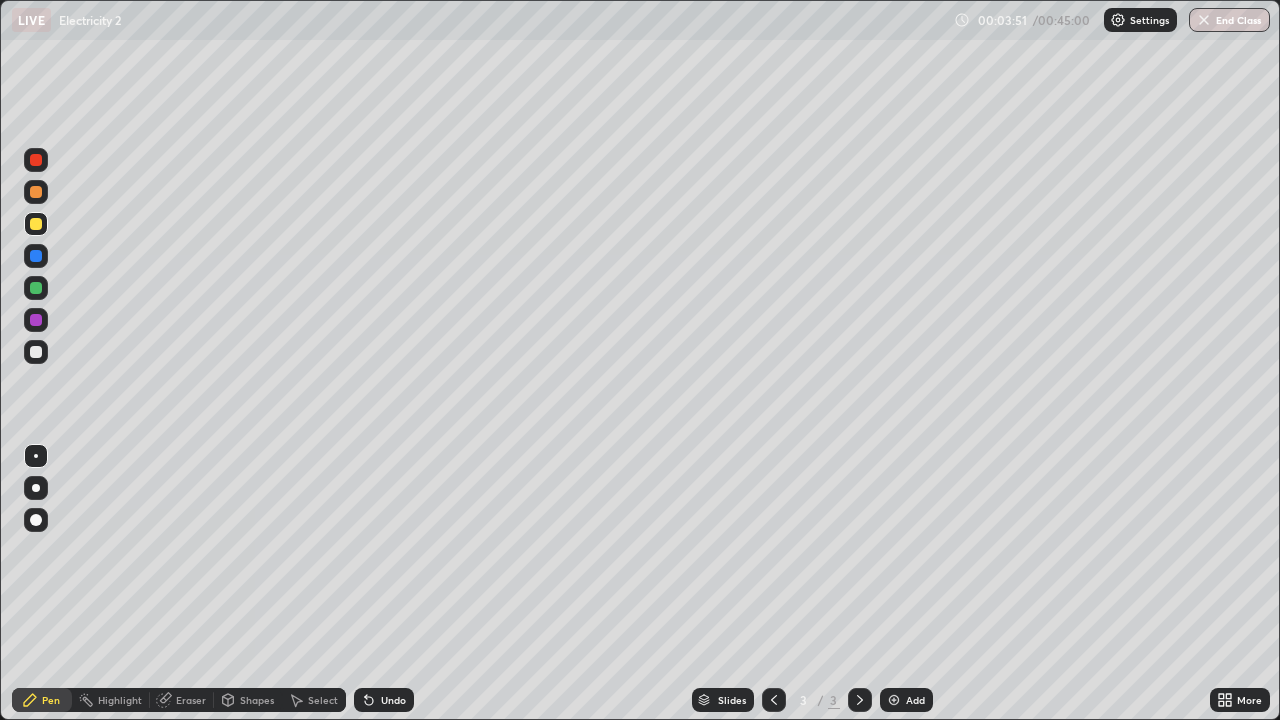 click at bounding box center (36, 288) 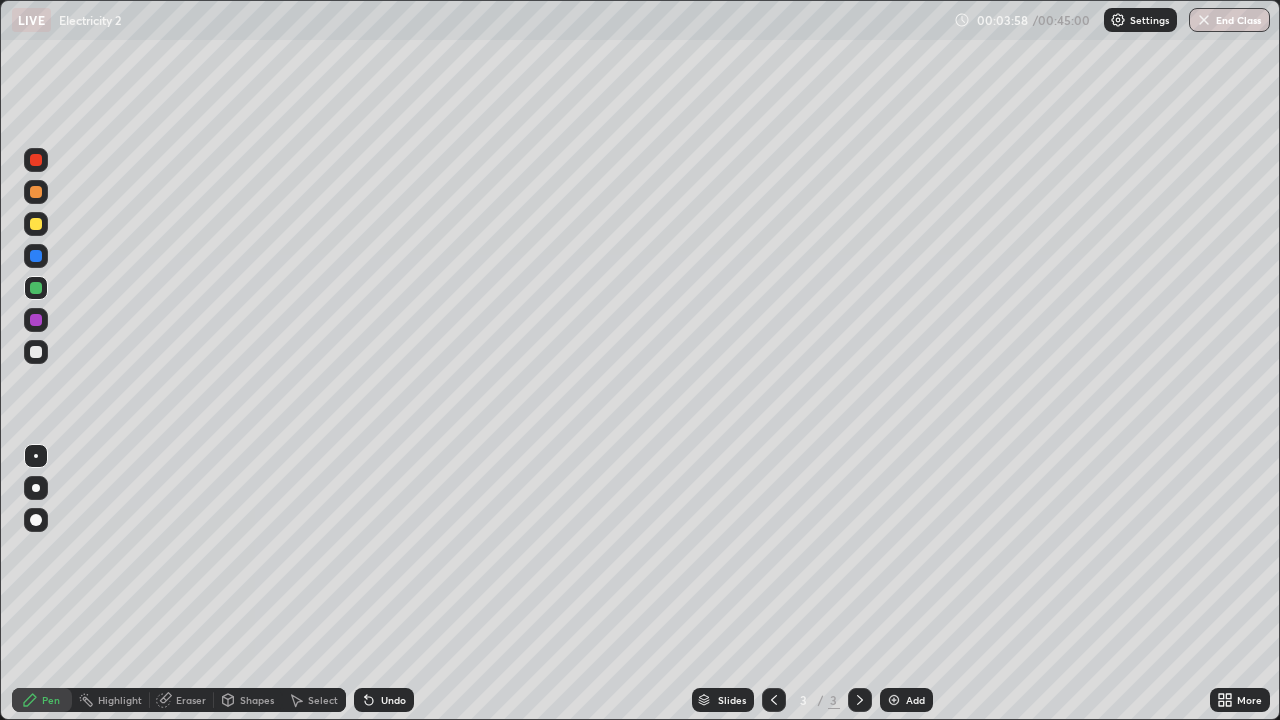 click on "Undo" at bounding box center [393, 700] 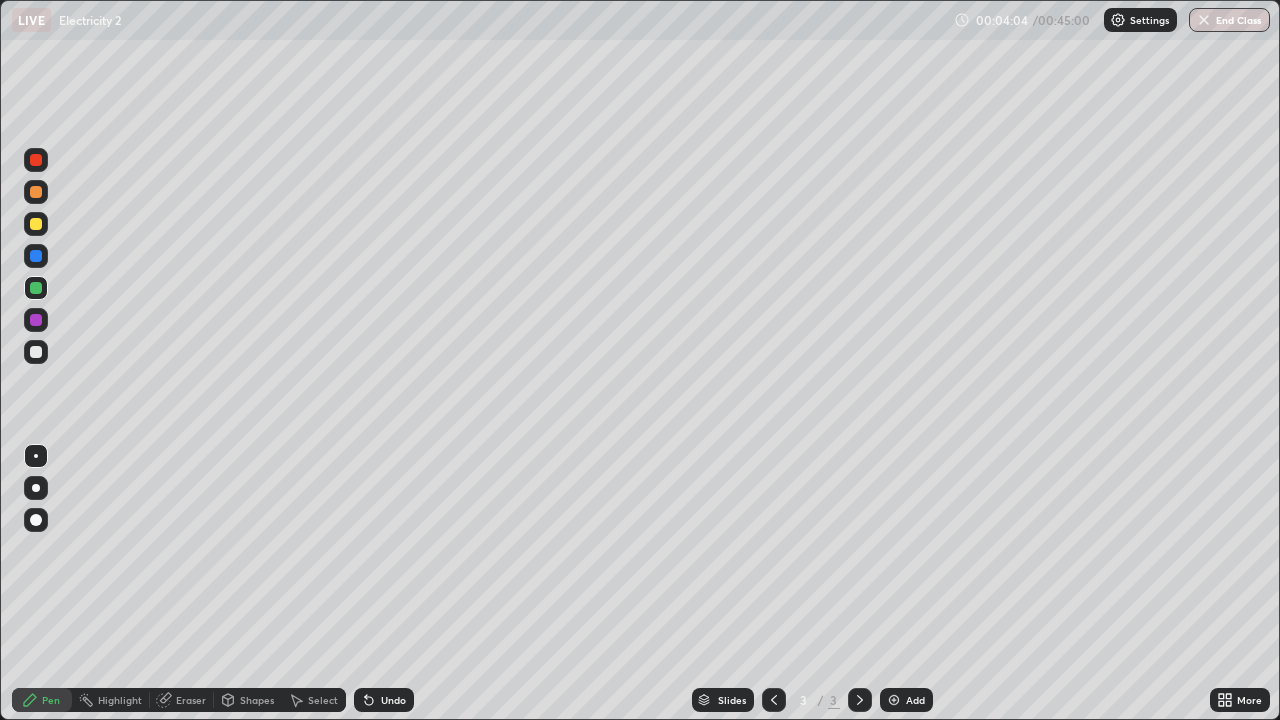 click on "Eraser" at bounding box center (191, 700) 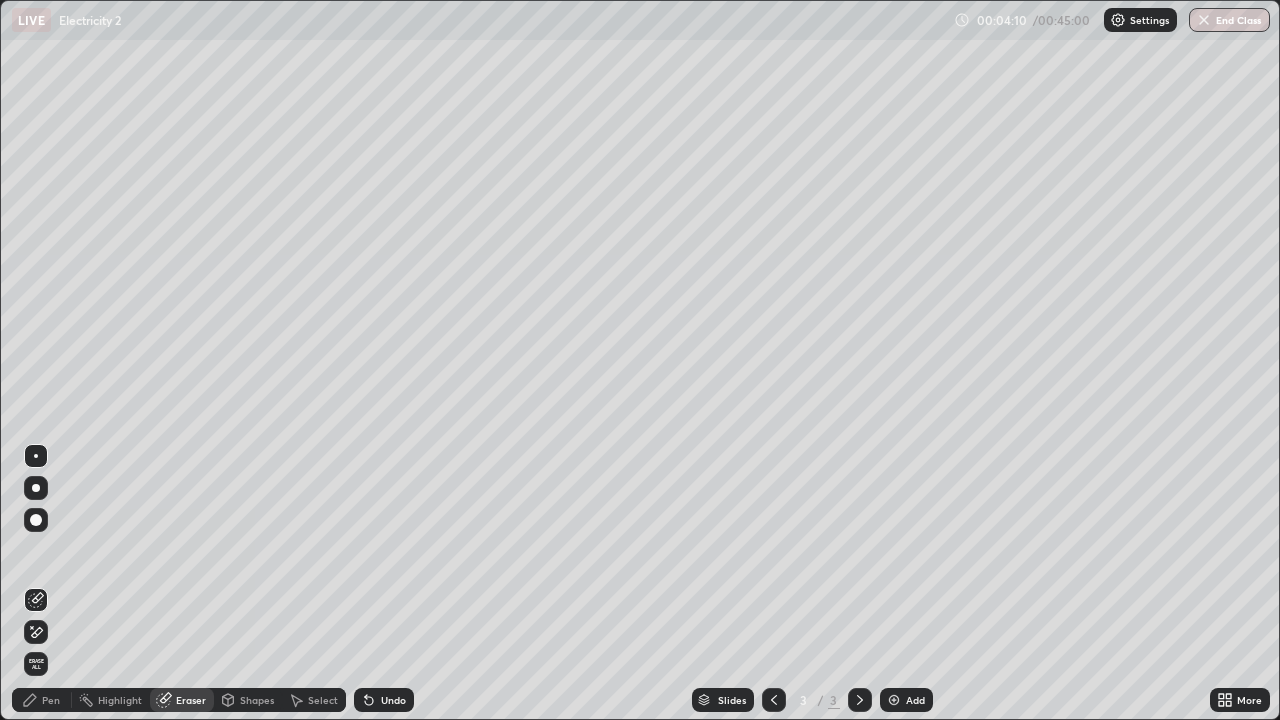 click on "Pen" at bounding box center (42, 700) 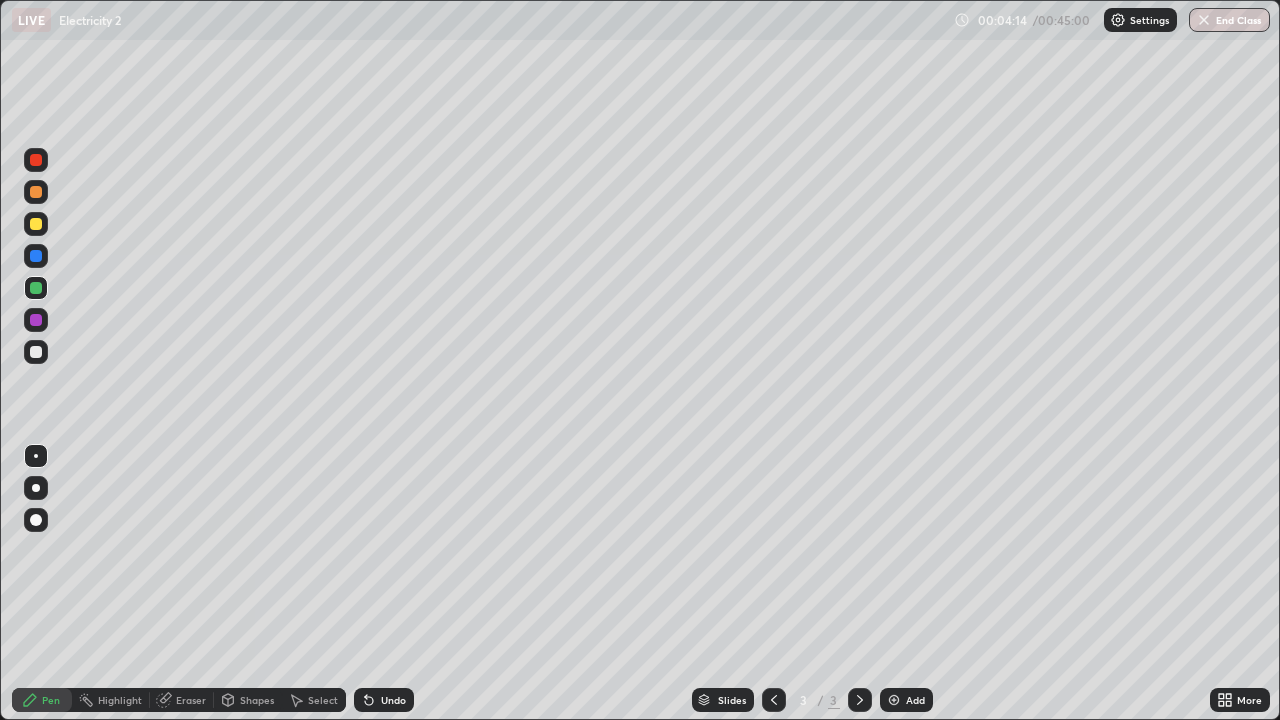 click at bounding box center (36, 224) 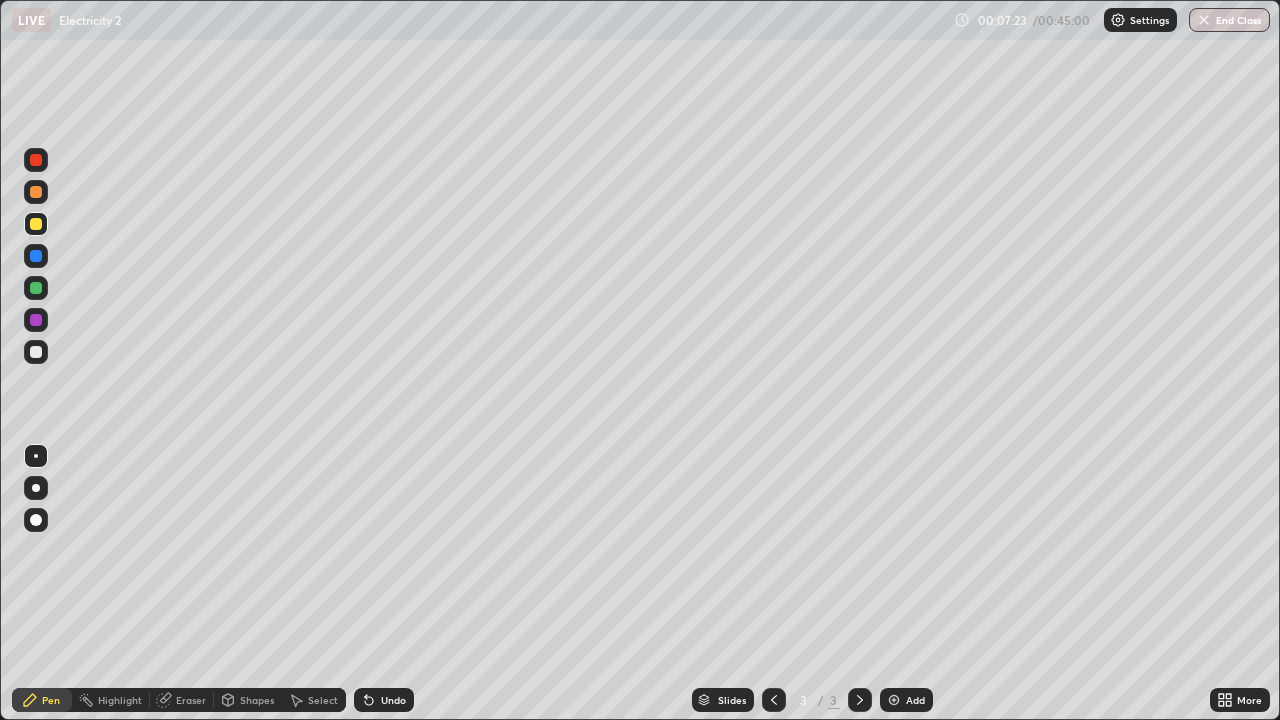 click on "Pen" at bounding box center [42, 700] 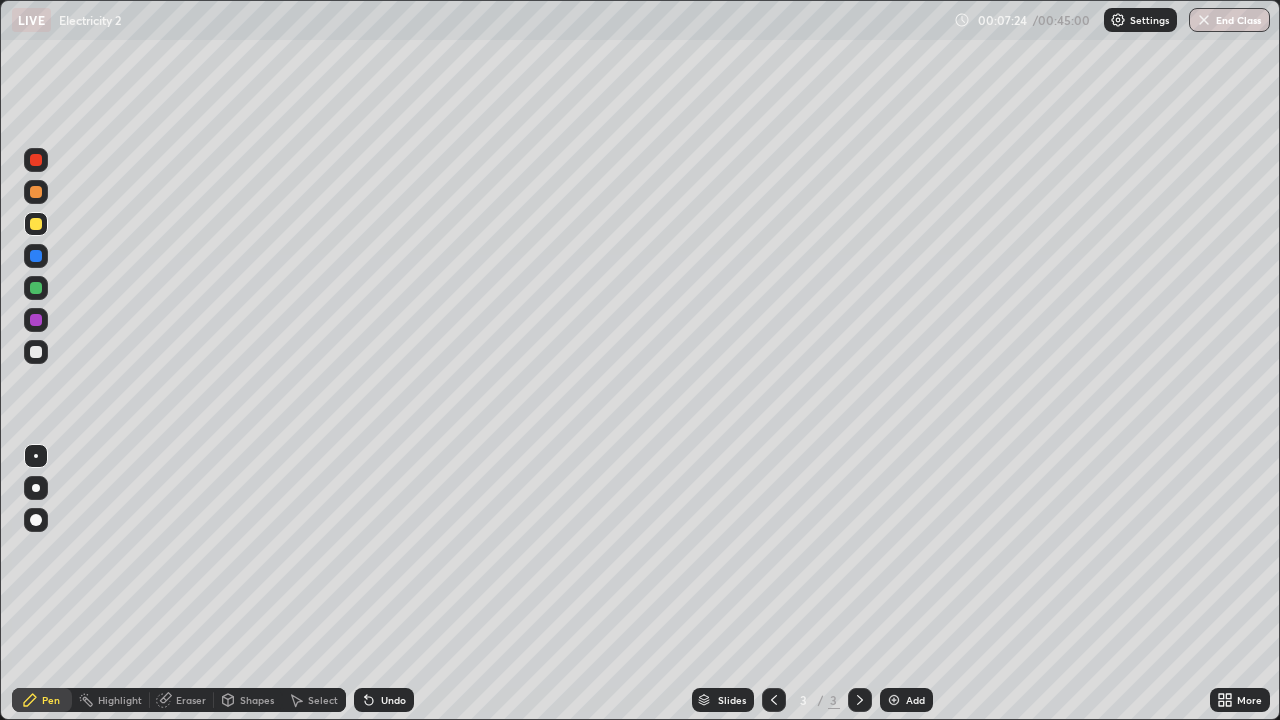 click at bounding box center [36, 320] 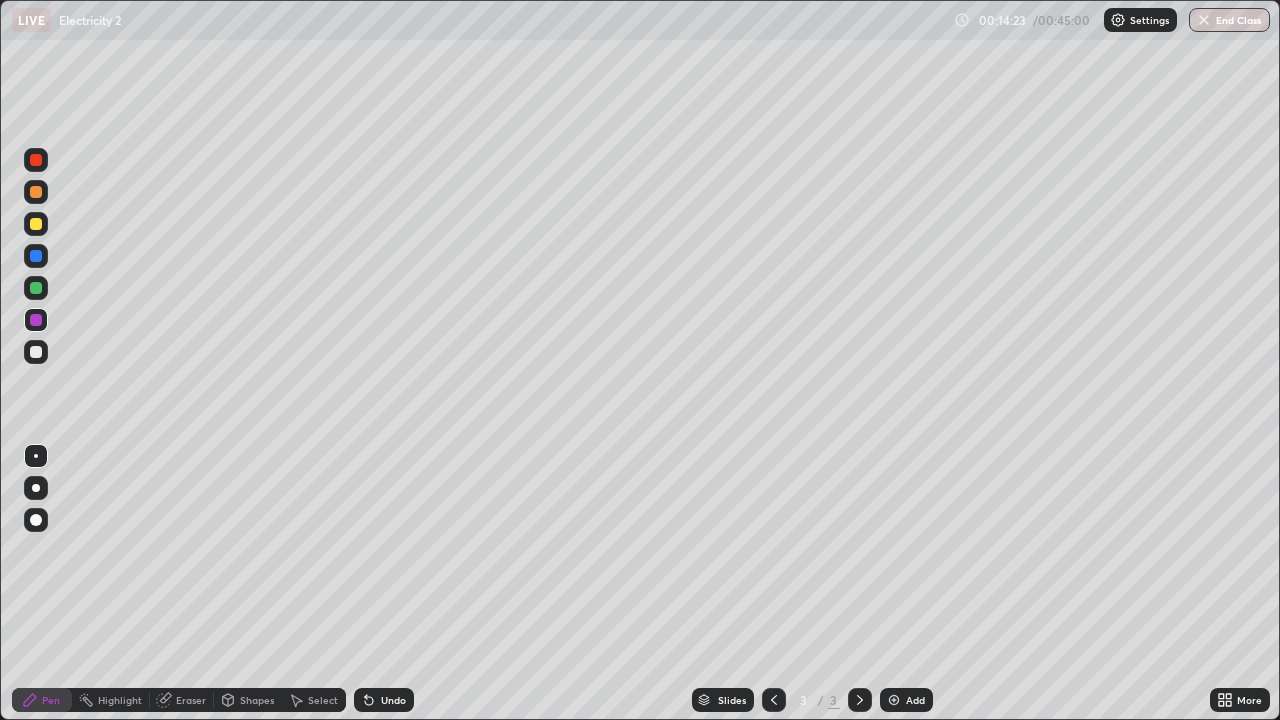 click on "Add" at bounding box center (915, 700) 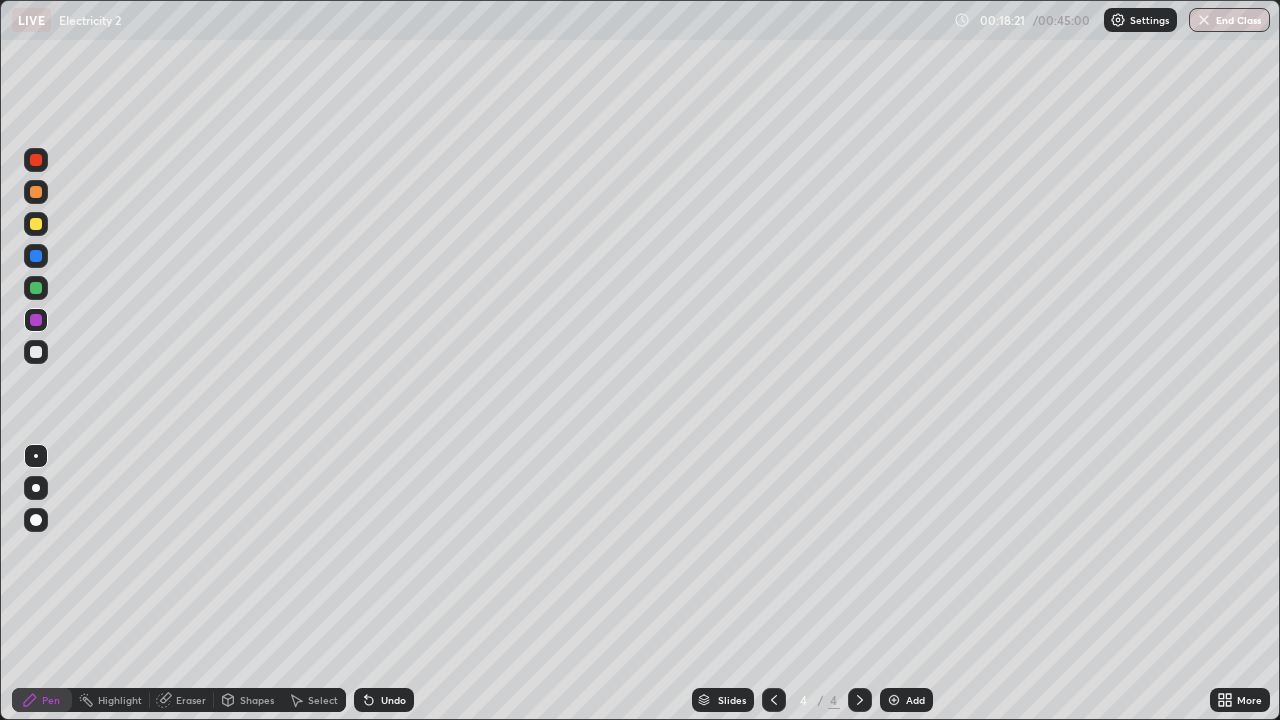 click at bounding box center [36, 224] 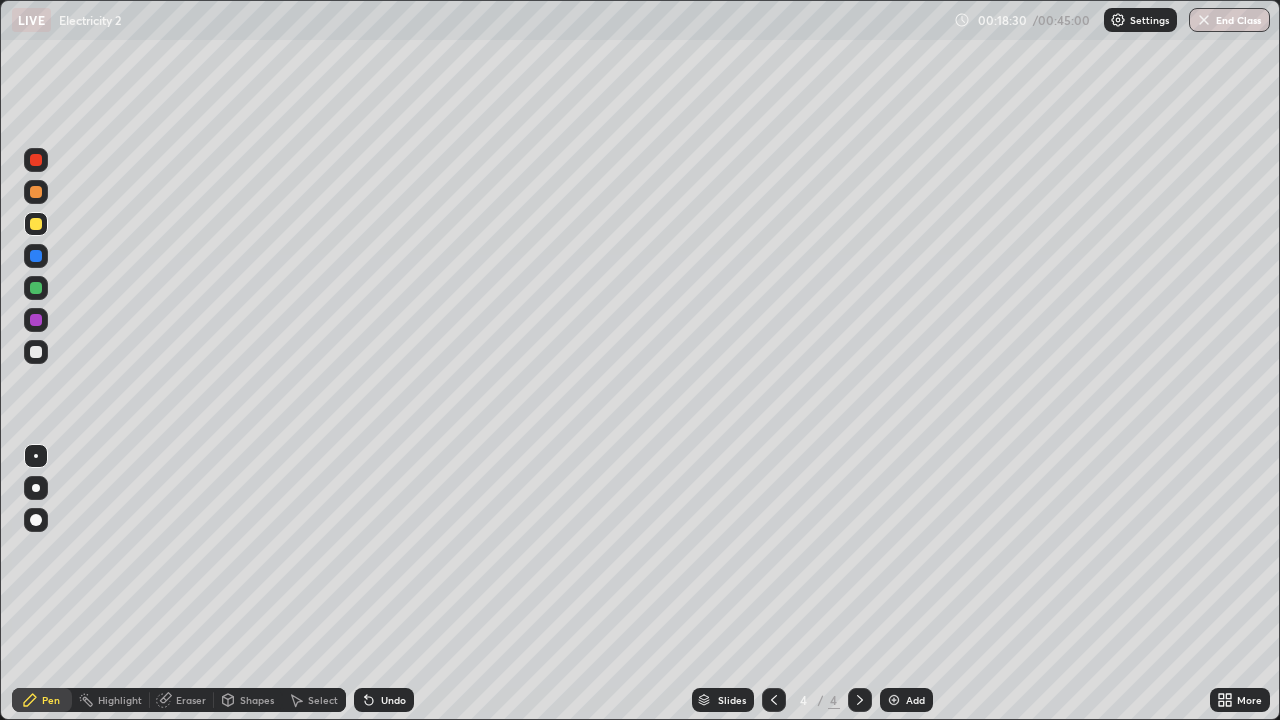 click at bounding box center [36, 352] 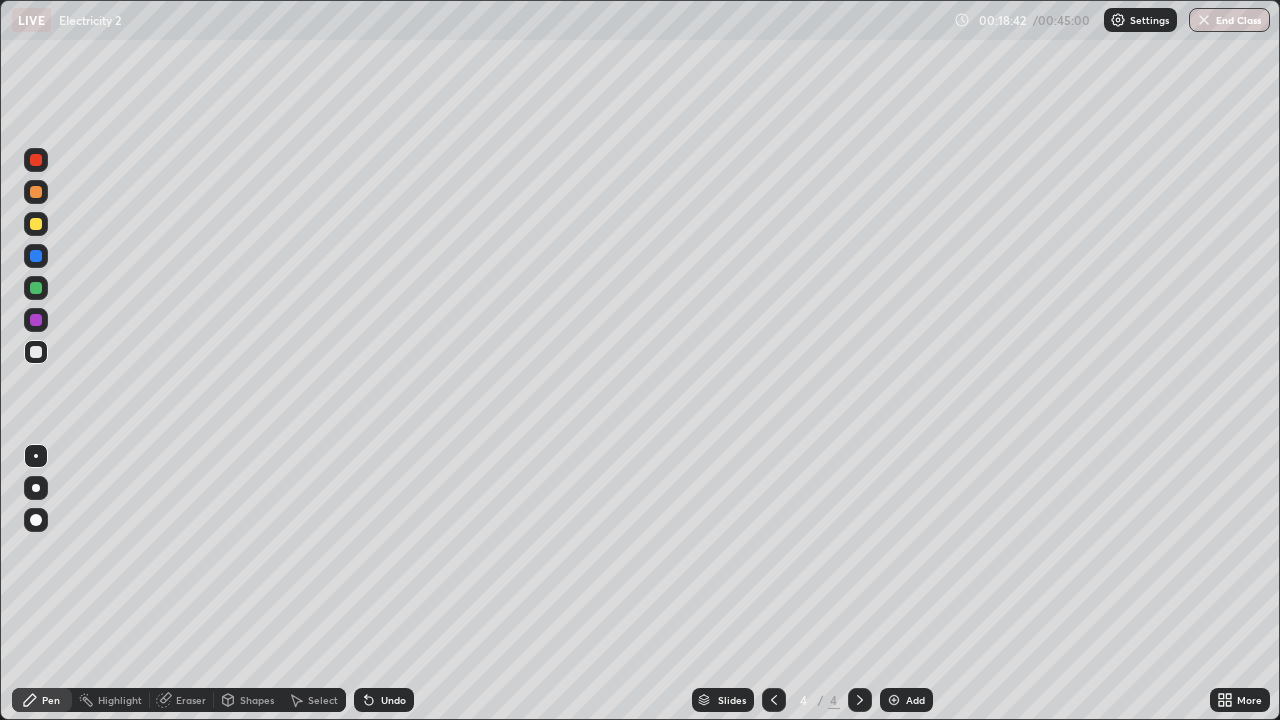 click on "Undo" at bounding box center [393, 700] 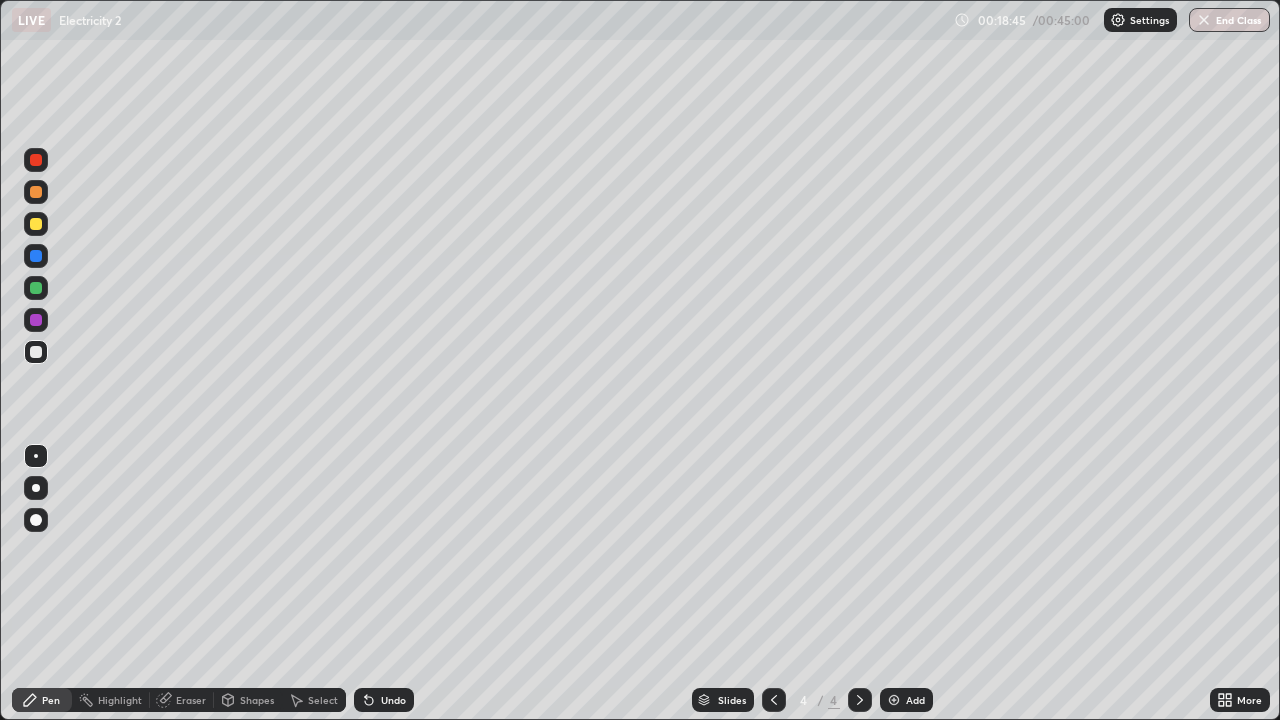 click on "Undo" at bounding box center [393, 700] 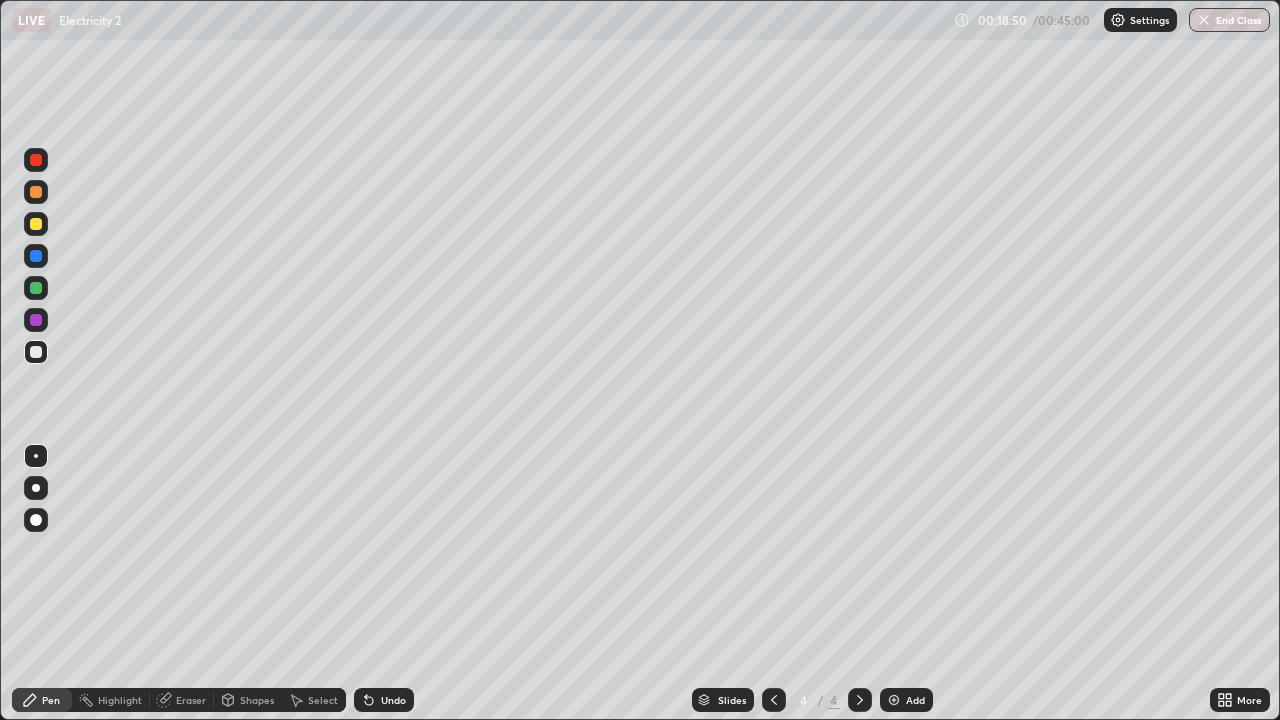 click at bounding box center (36, 160) 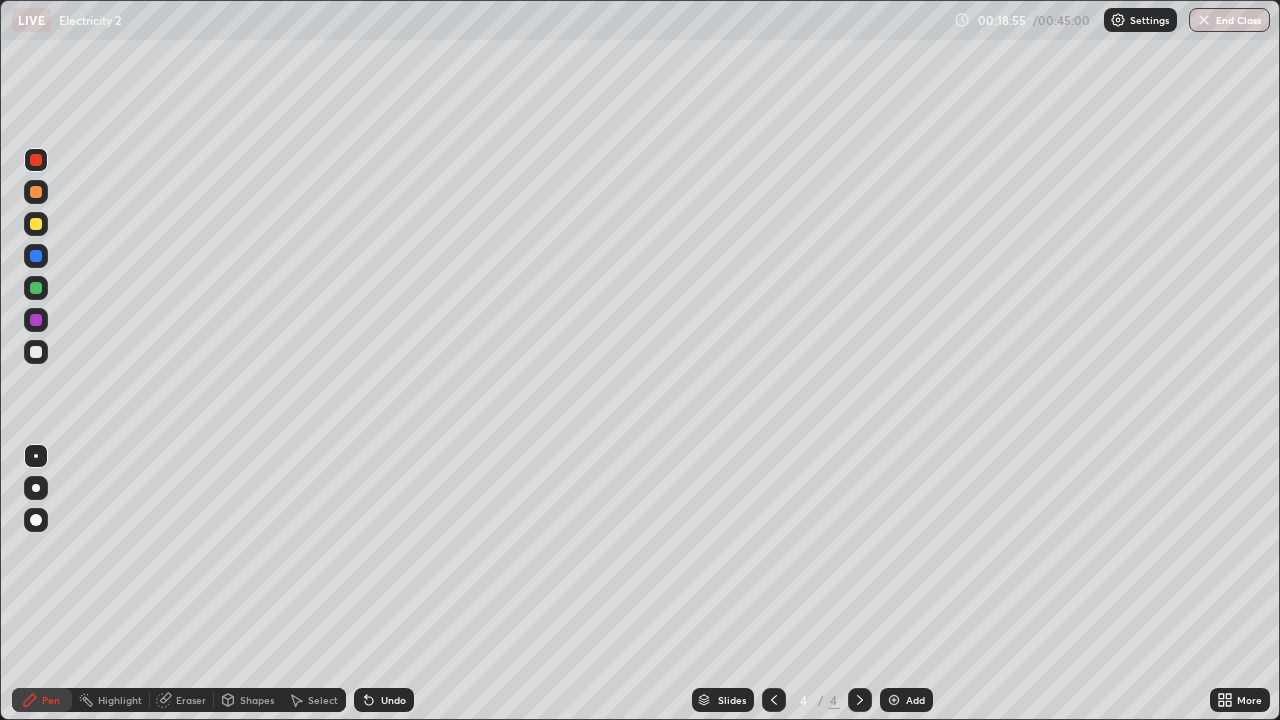 click at bounding box center [36, 320] 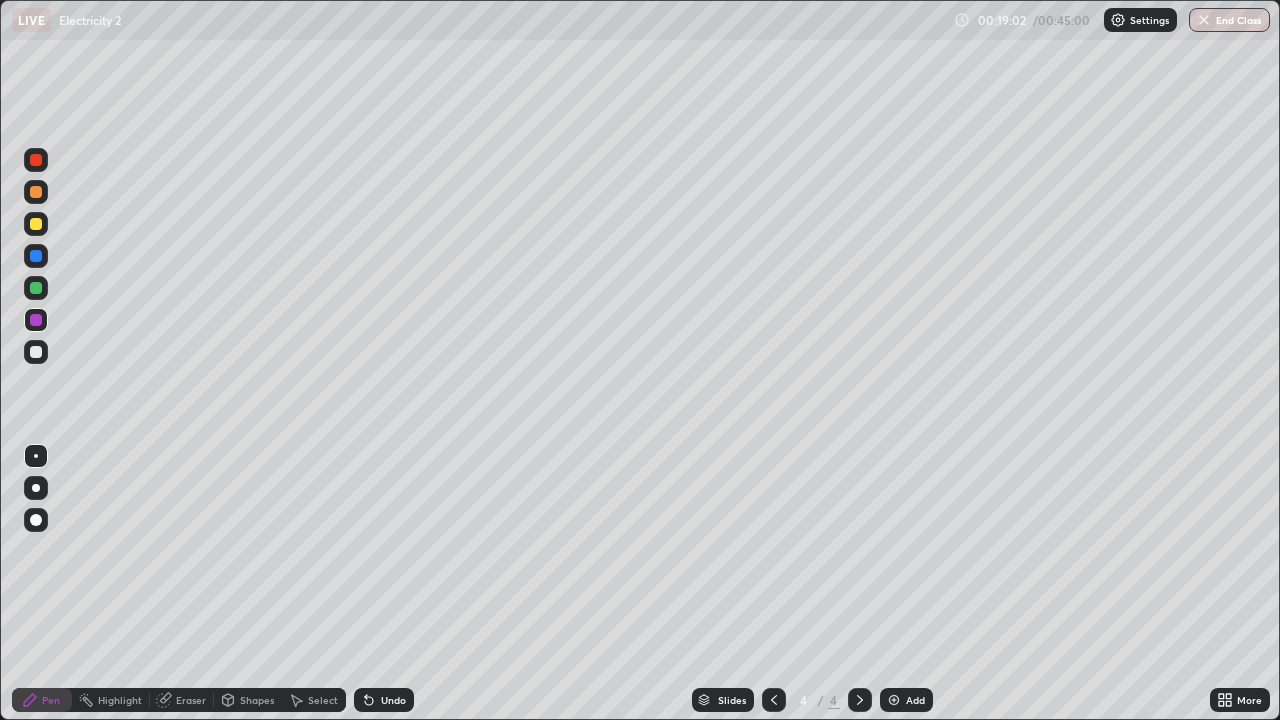 click on "Undo" at bounding box center (393, 700) 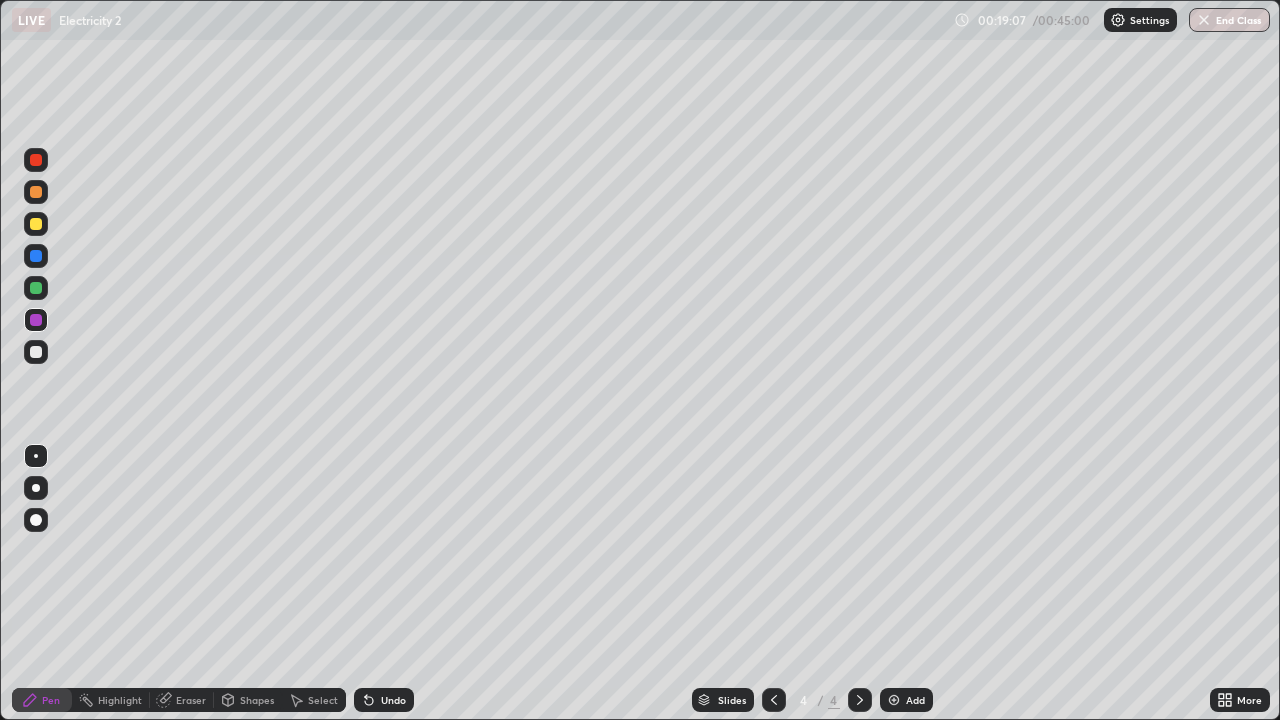 click at bounding box center (36, 160) 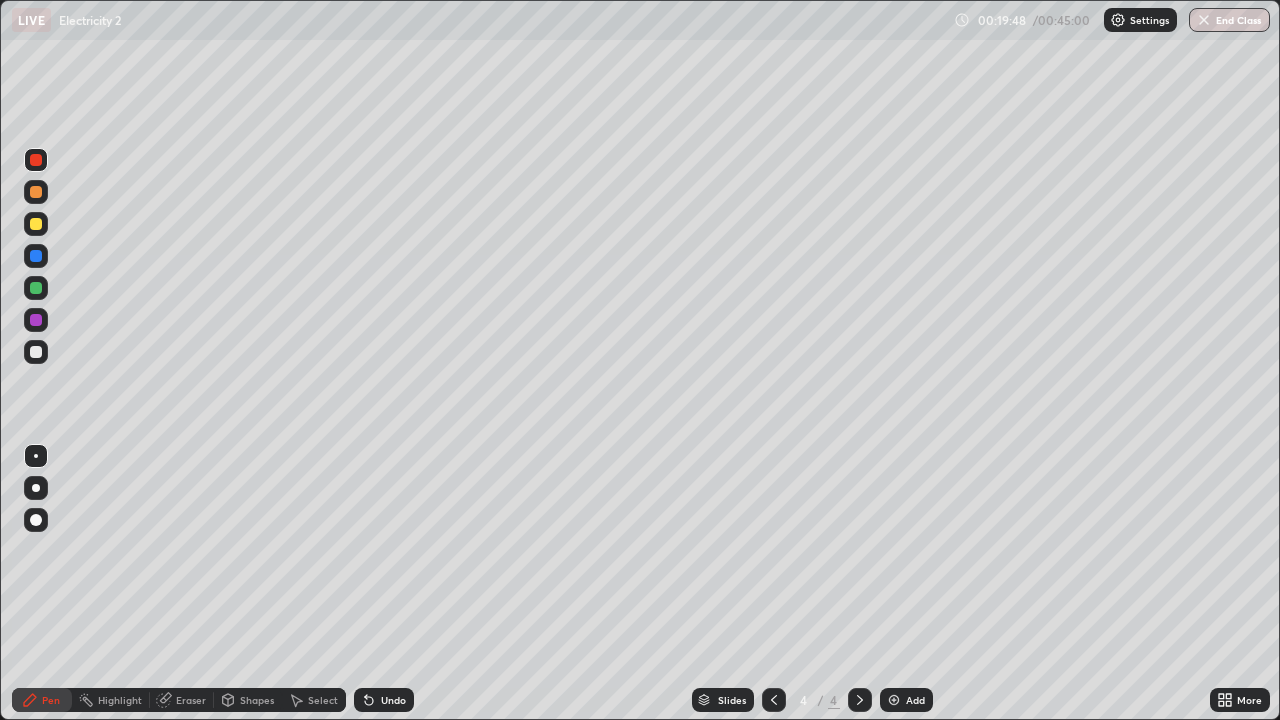 click at bounding box center (36, 320) 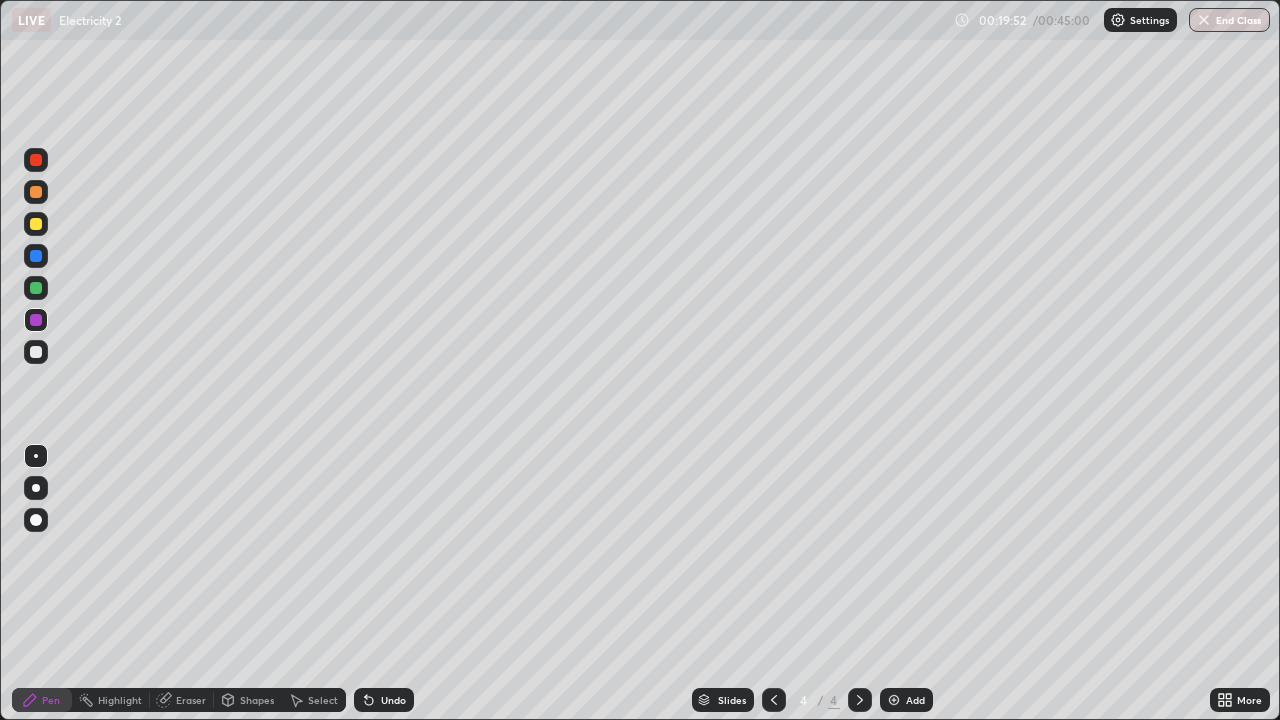 click at bounding box center (36, 160) 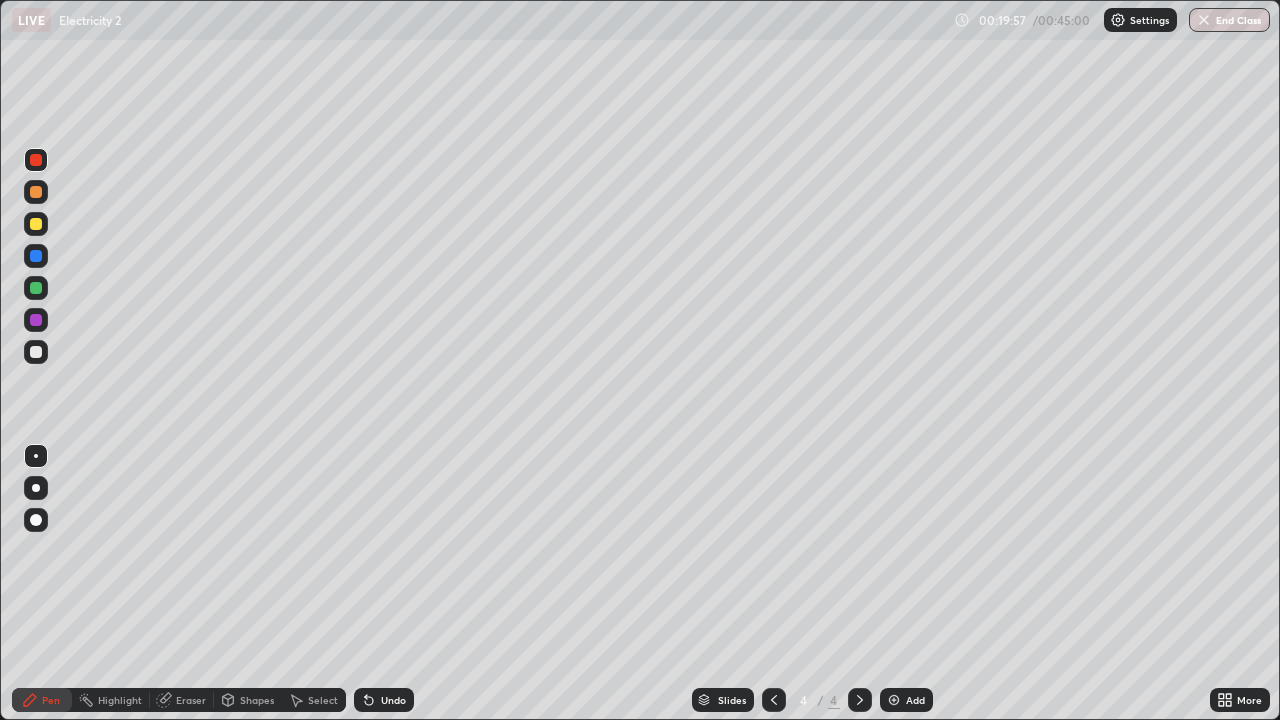click at bounding box center [36, 288] 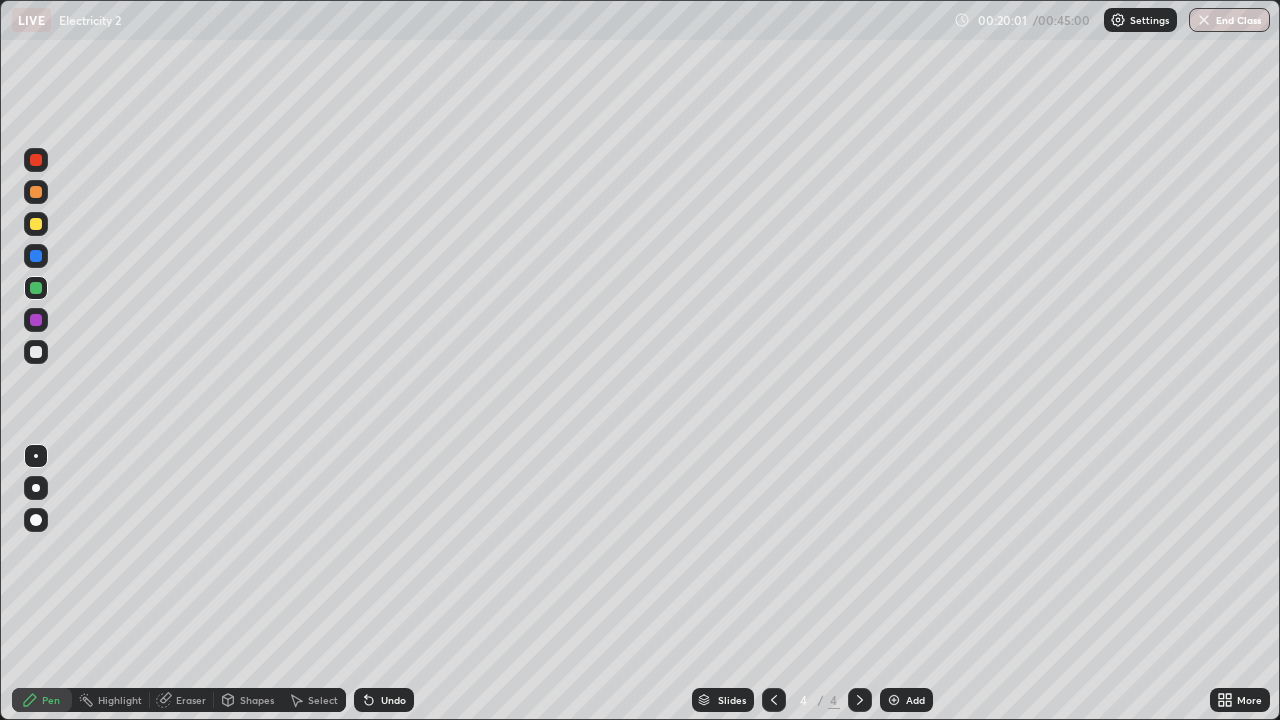 click at bounding box center [36, 224] 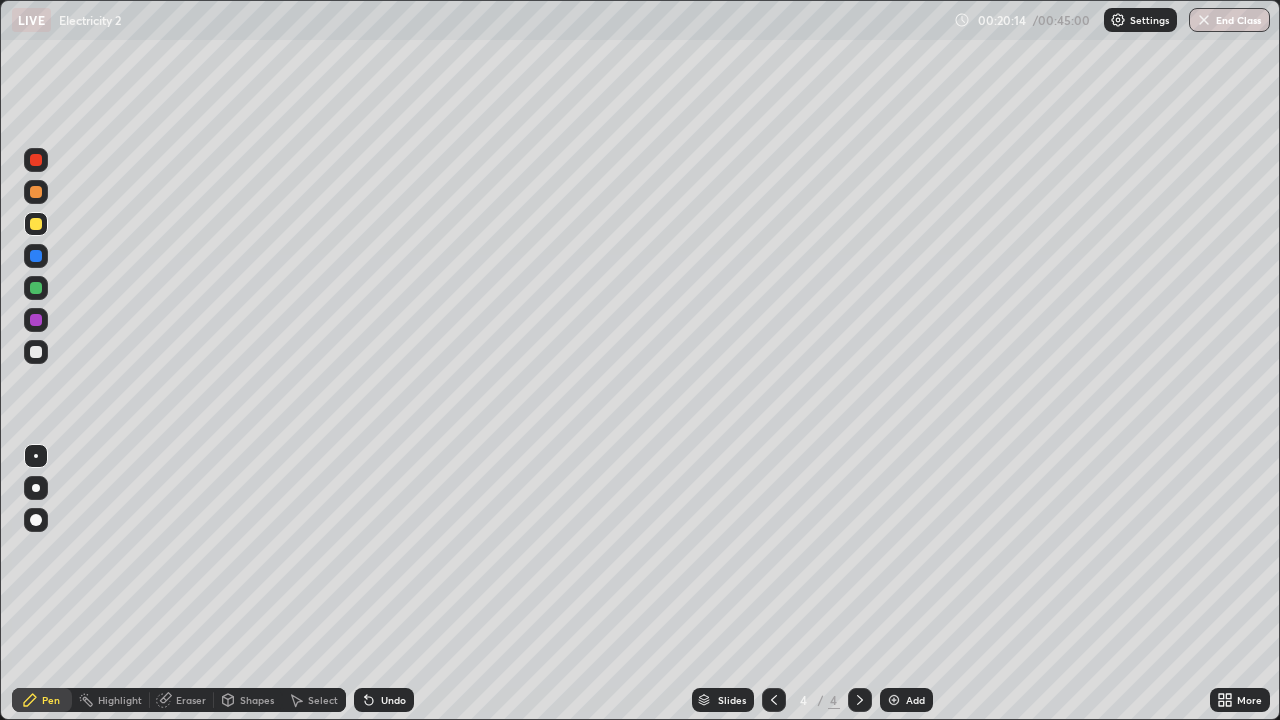 click at bounding box center [36, 352] 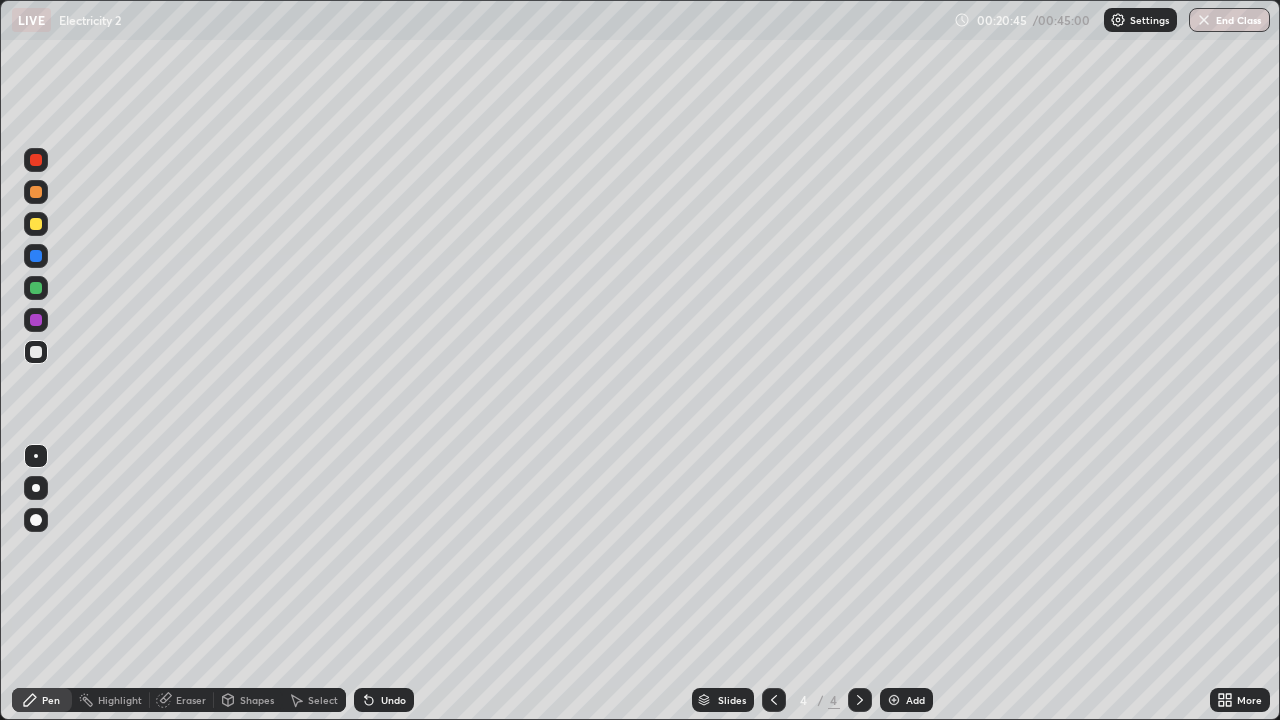 click on "Undo" at bounding box center (393, 700) 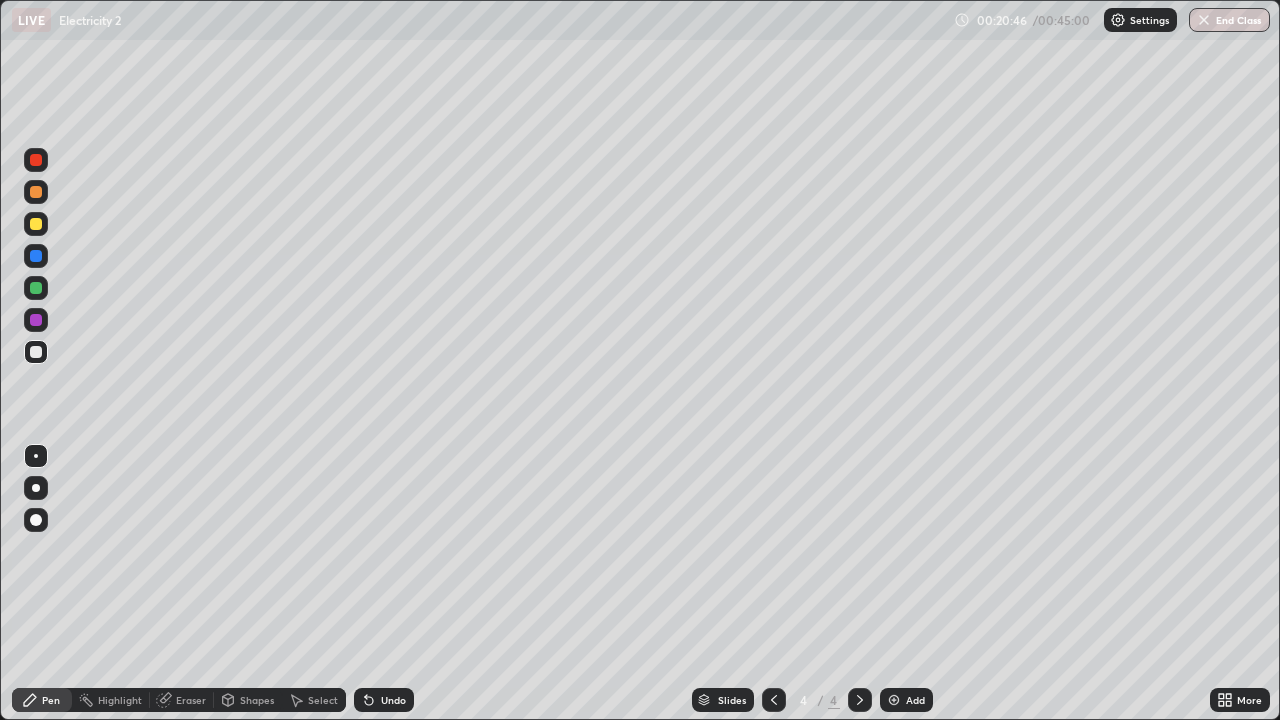 click at bounding box center (36, 160) 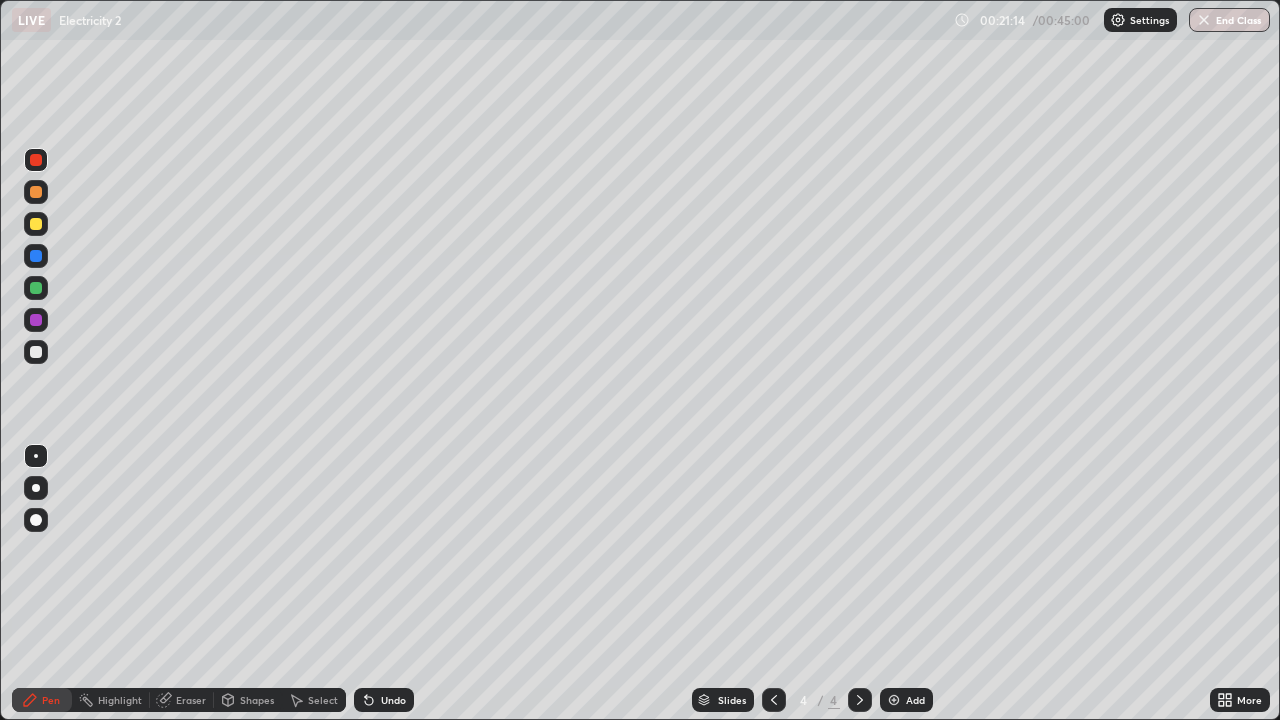 click on "Eraser" at bounding box center (191, 700) 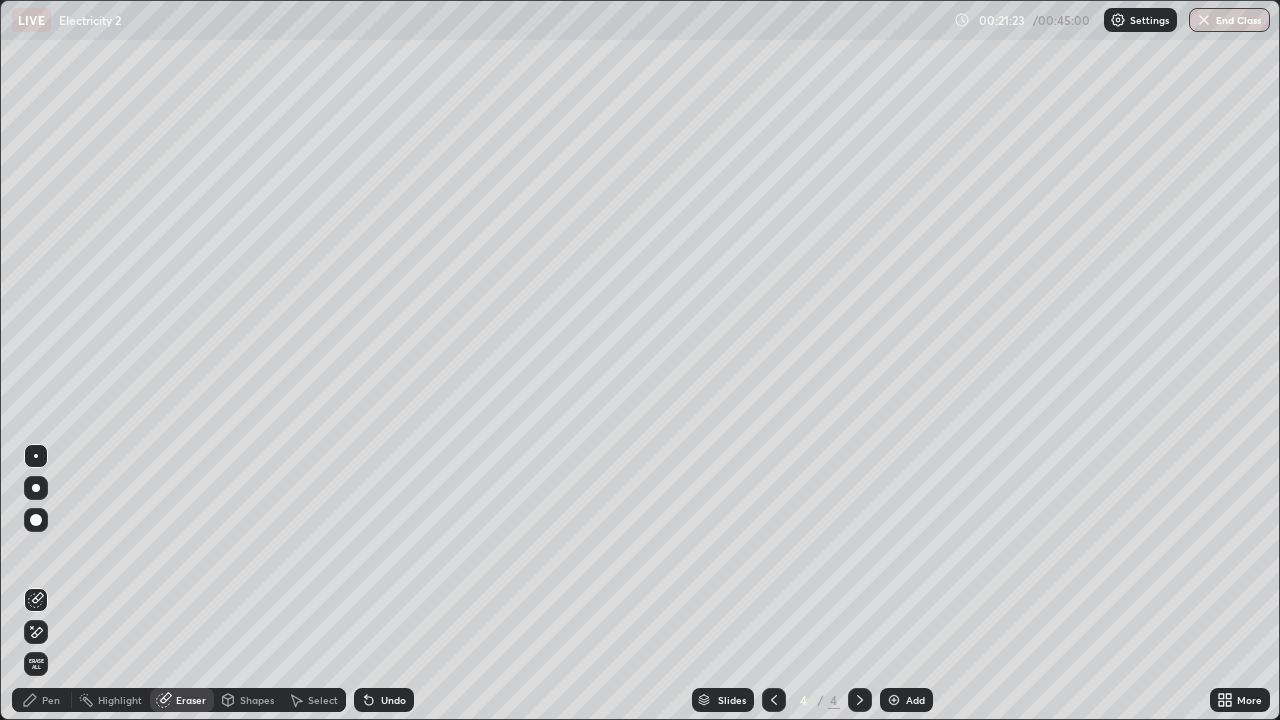 click on "Pen" at bounding box center [42, 700] 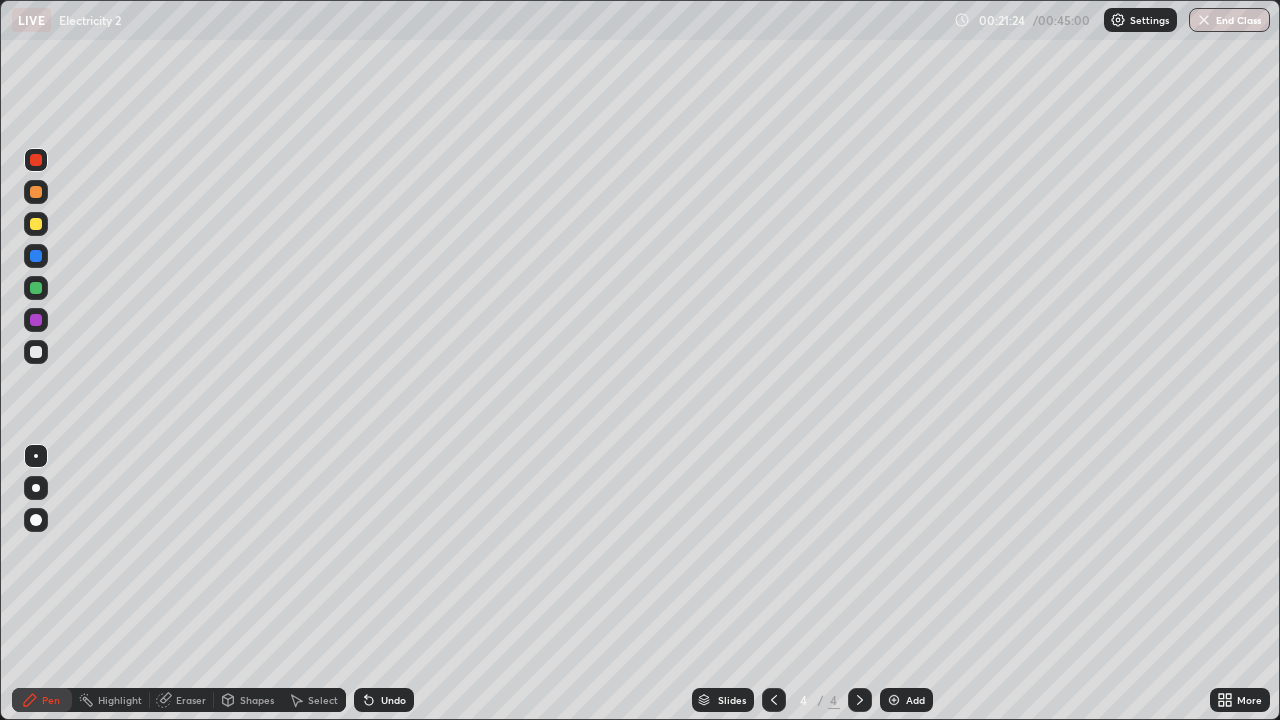 click at bounding box center [36, 320] 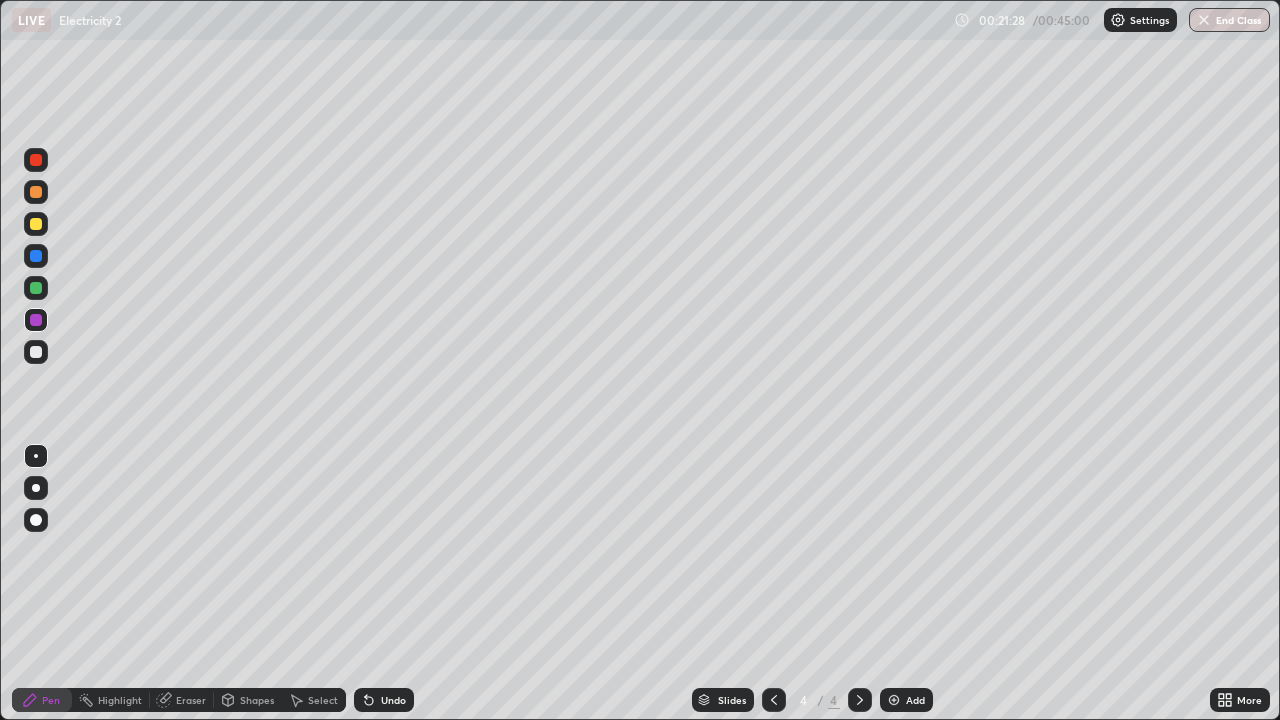 click at bounding box center [36, 160] 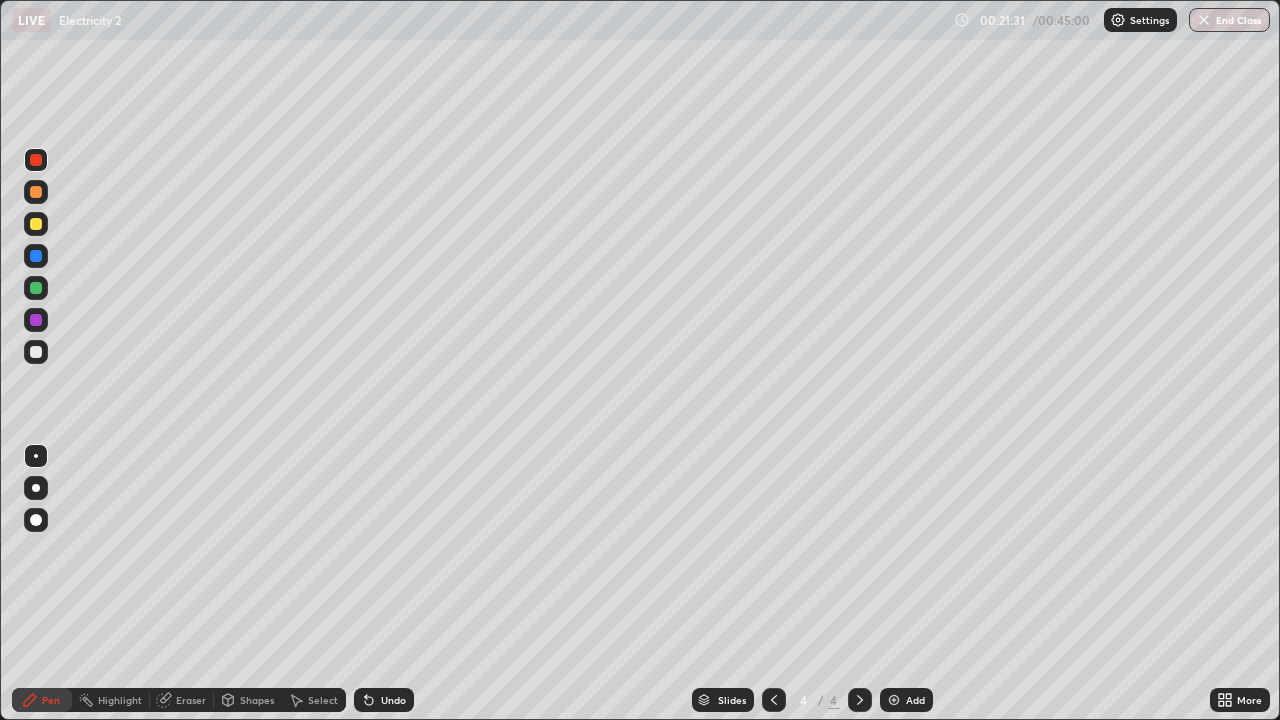 click at bounding box center (36, 224) 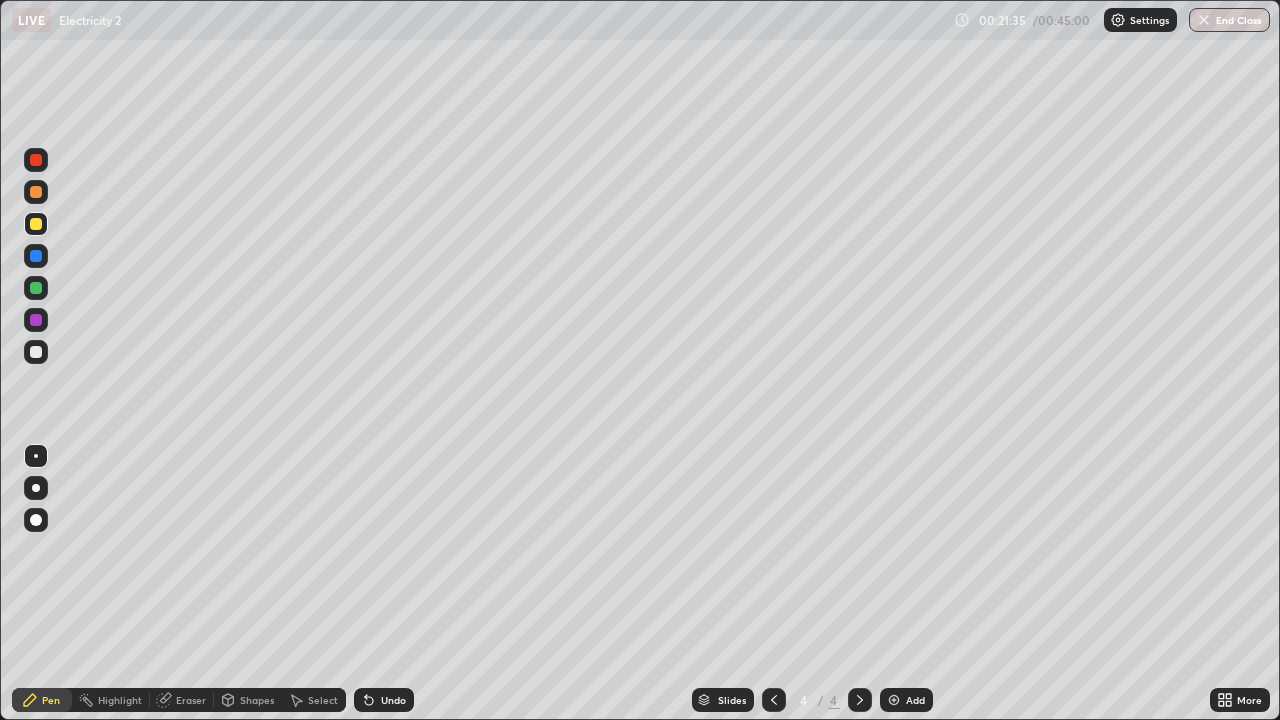click at bounding box center (36, 160) 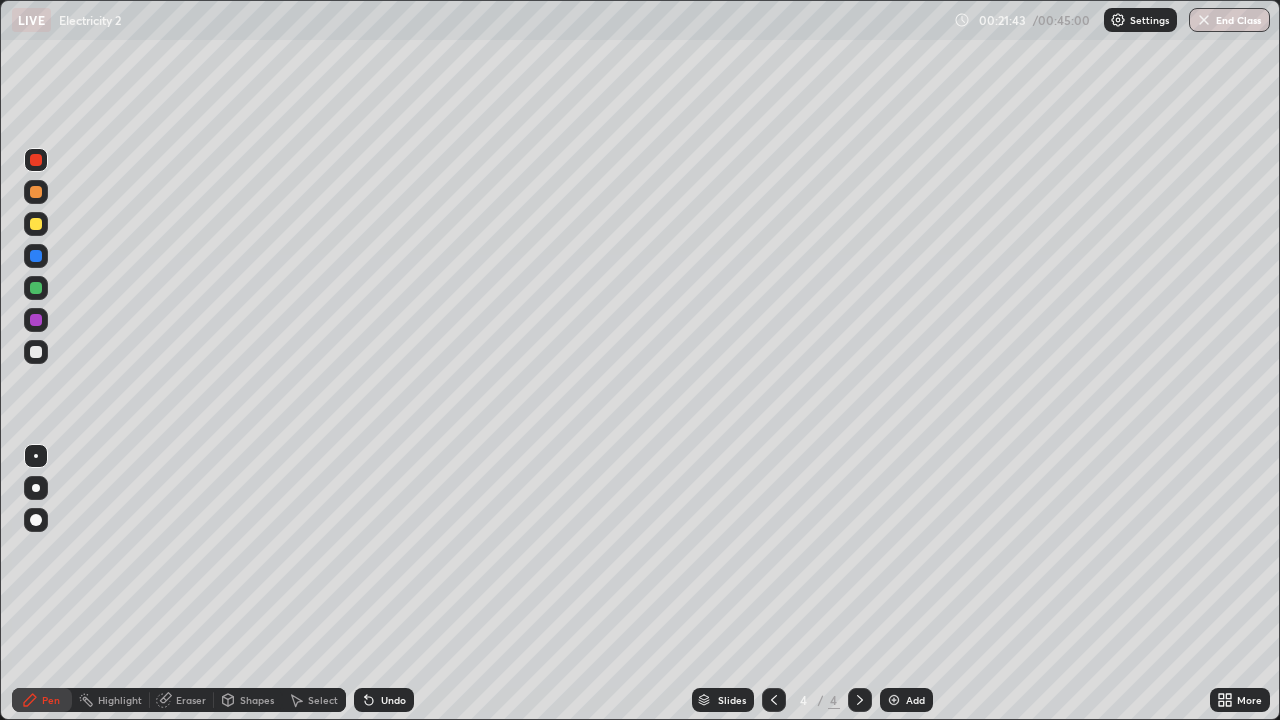 click on "Eraser" at bounding box center [182, 700] 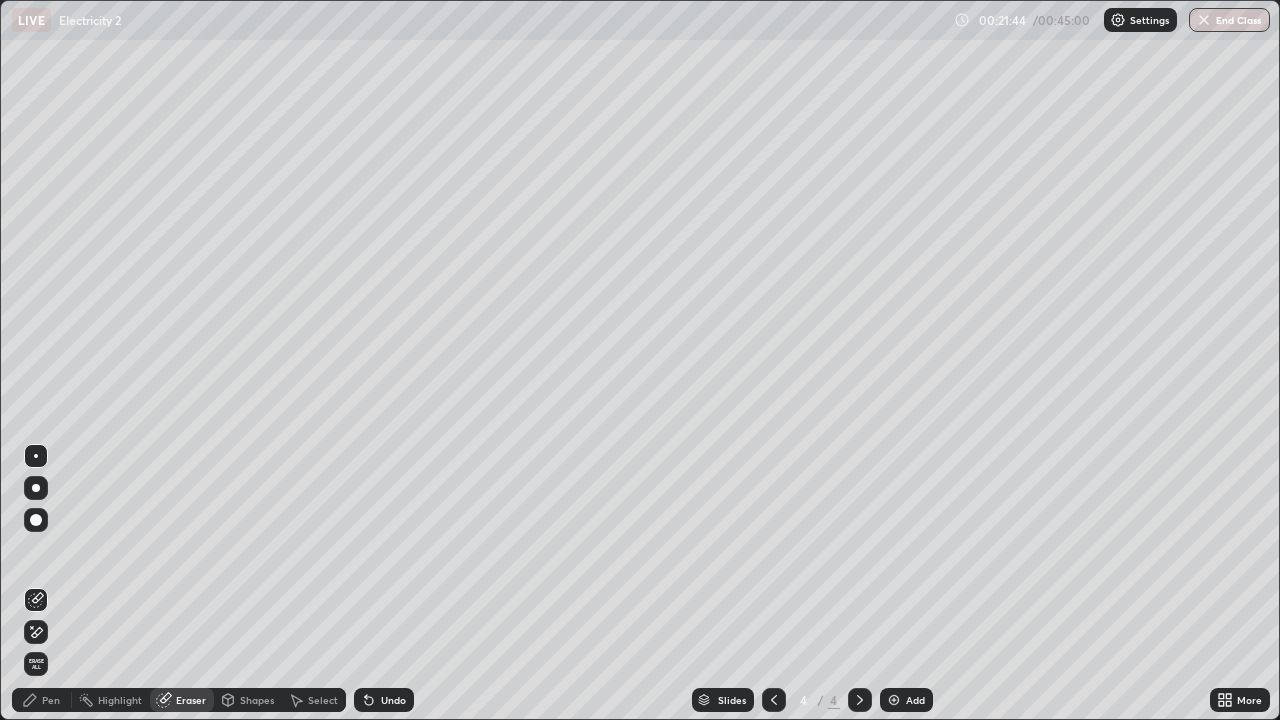 click on "Eraser" at bounding box center (191, 700) 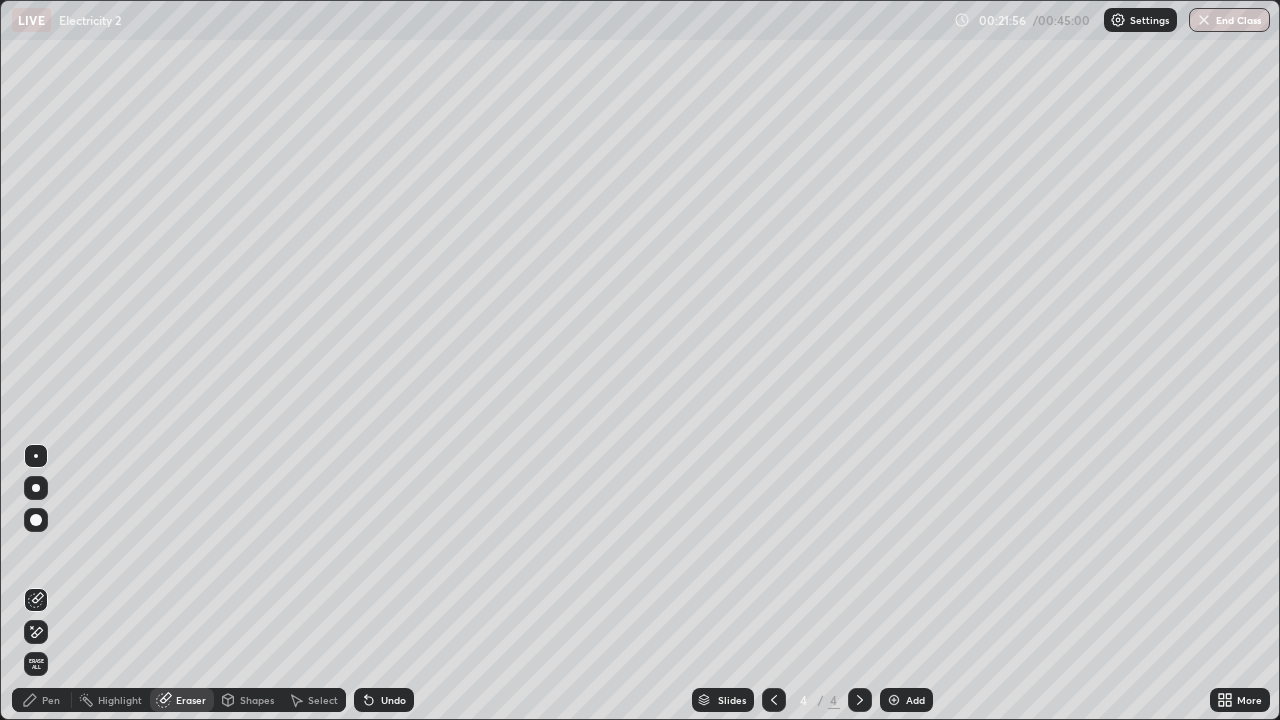 click on "Pen" at bounding box center (51, 700) 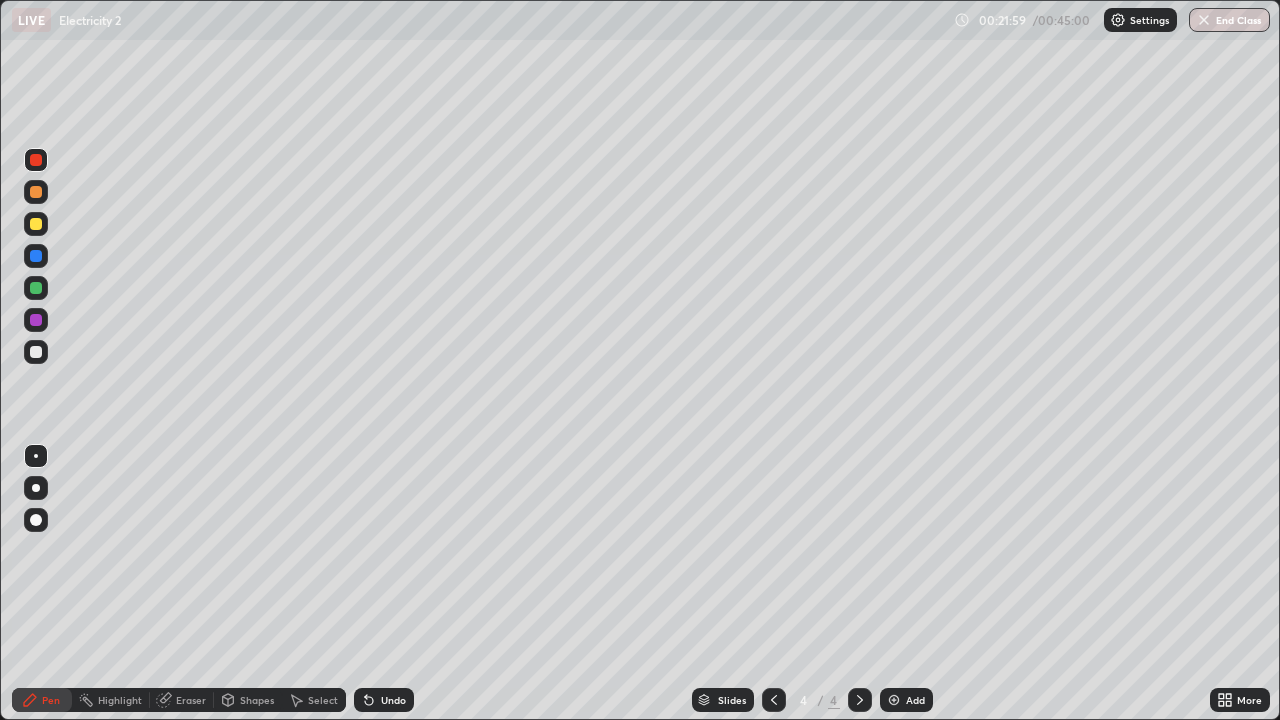 click at bounding box center (36, 160) 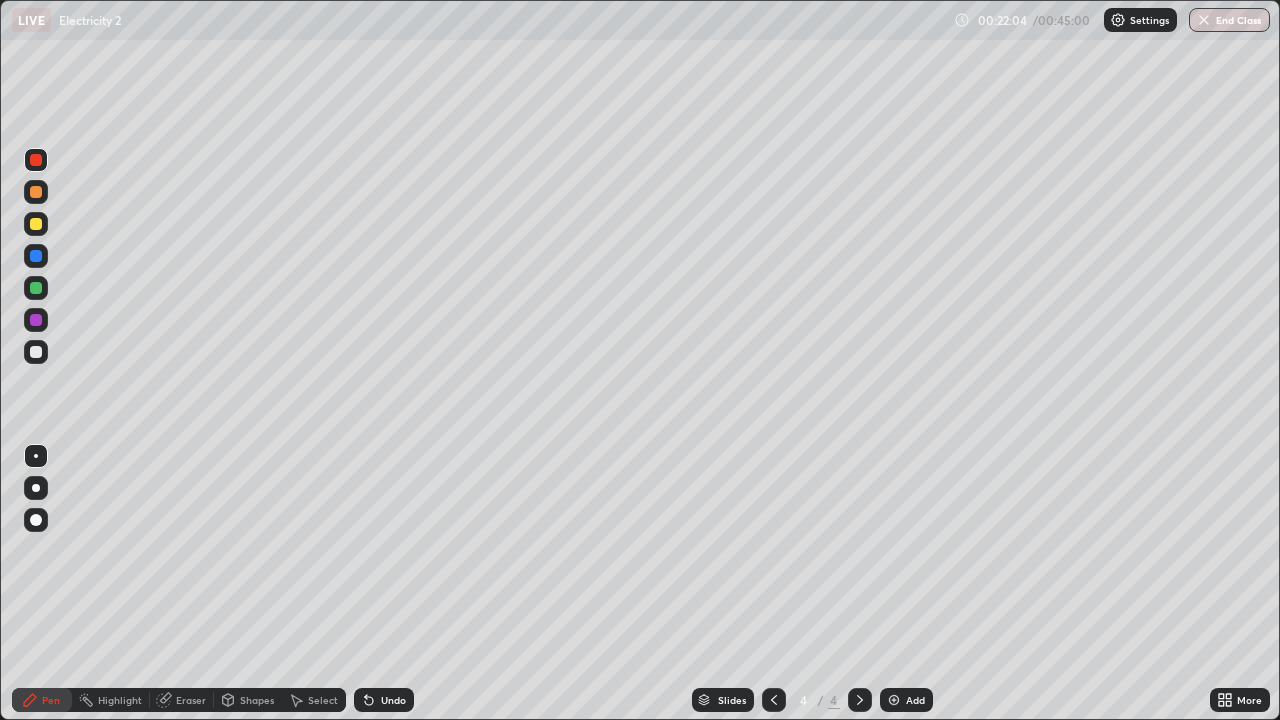 click at bounding box center [36, 320] 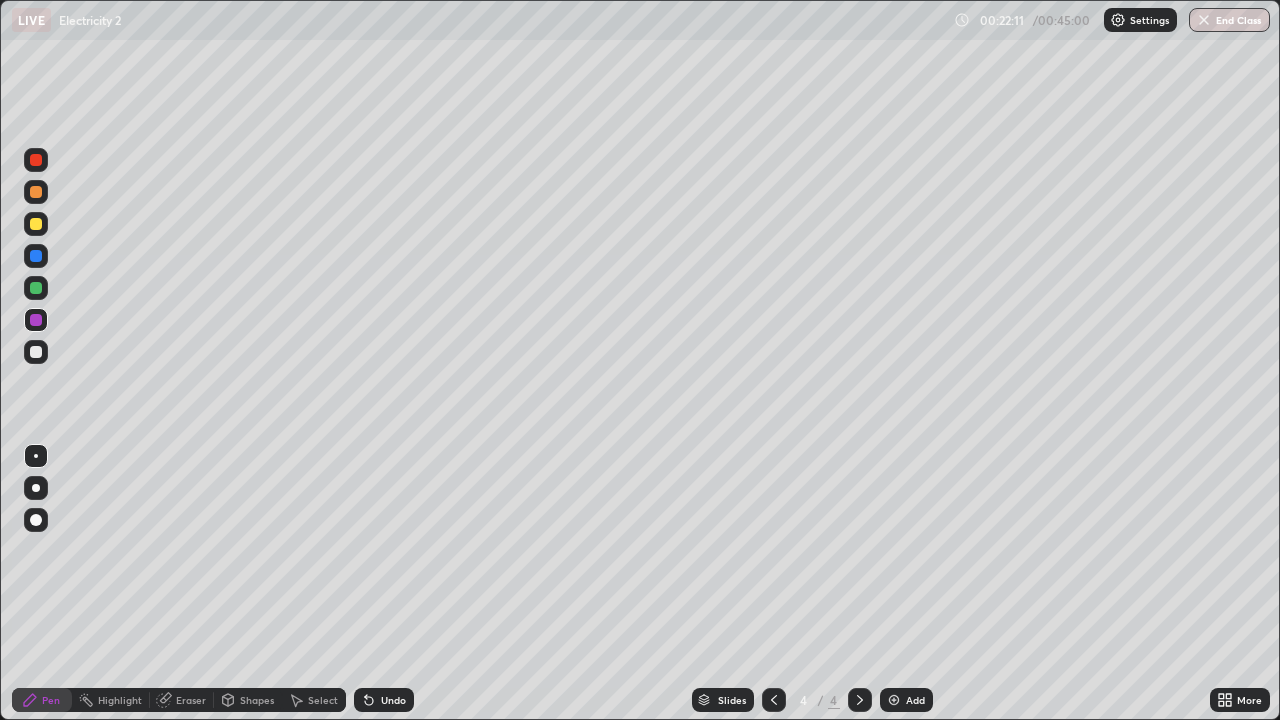 click at bounding box center [36, 320] 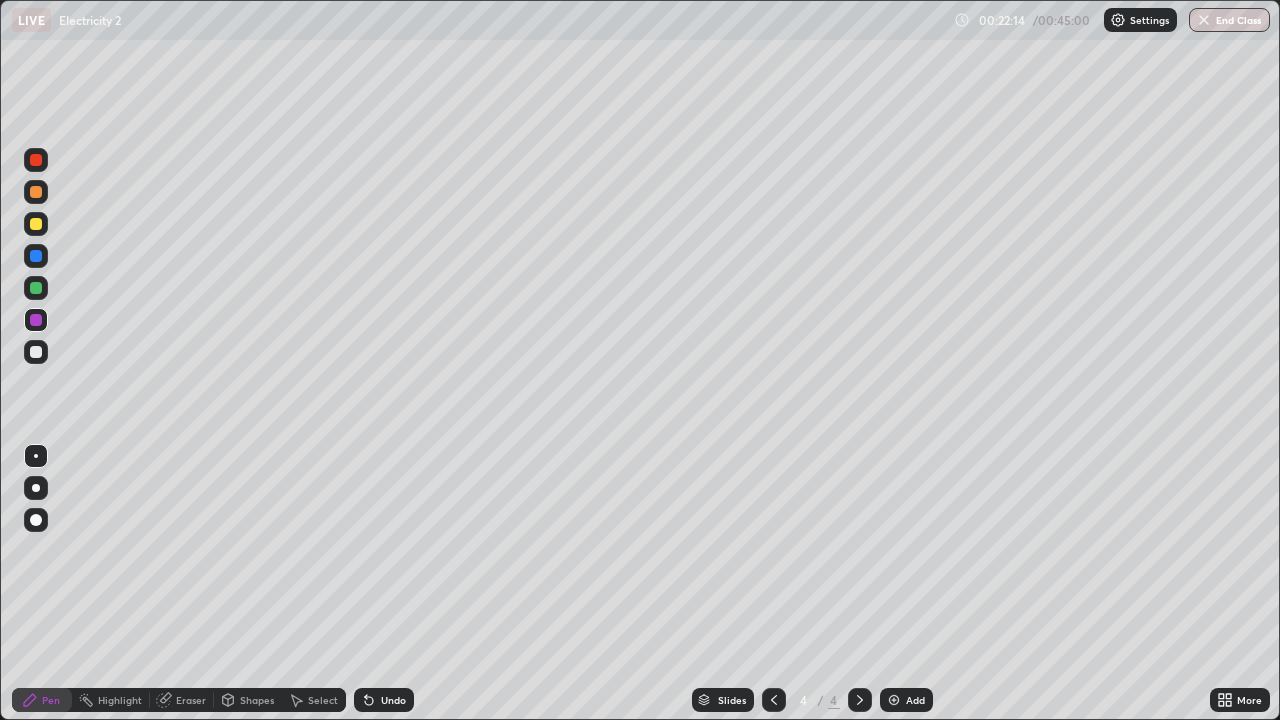 click at bounding box center [36, 160] 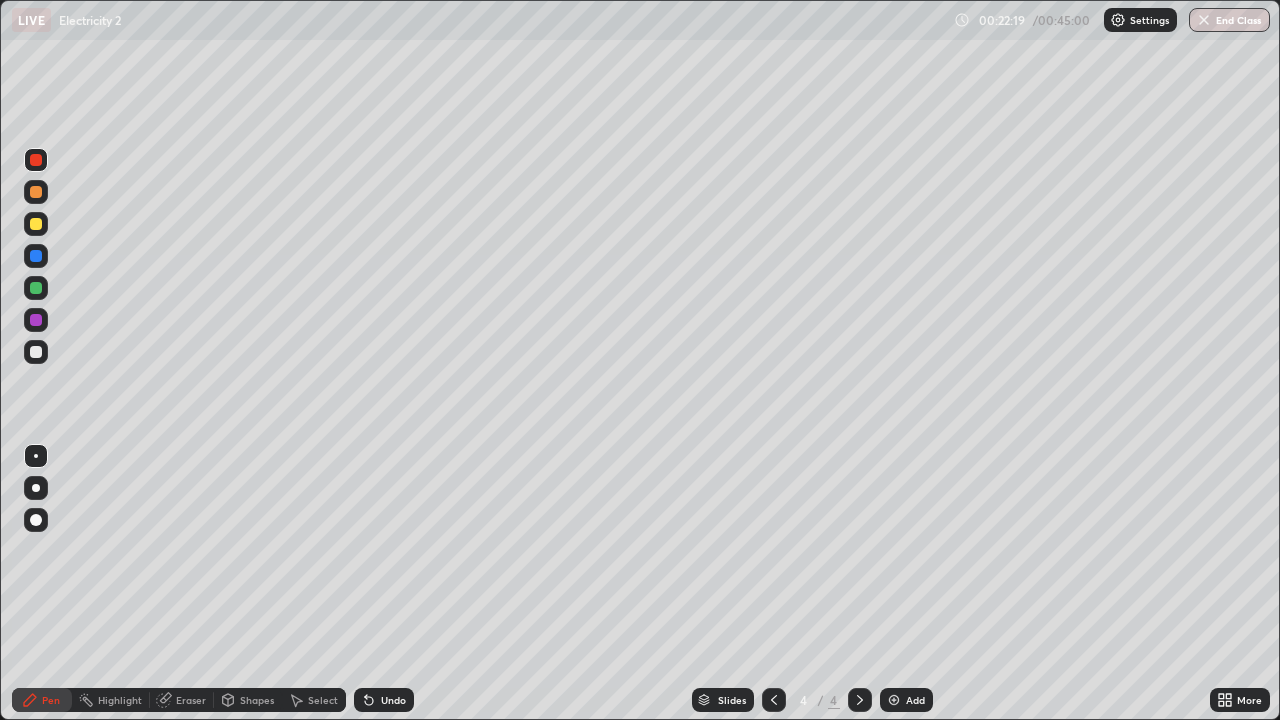 click at bounding box center (36, 288) 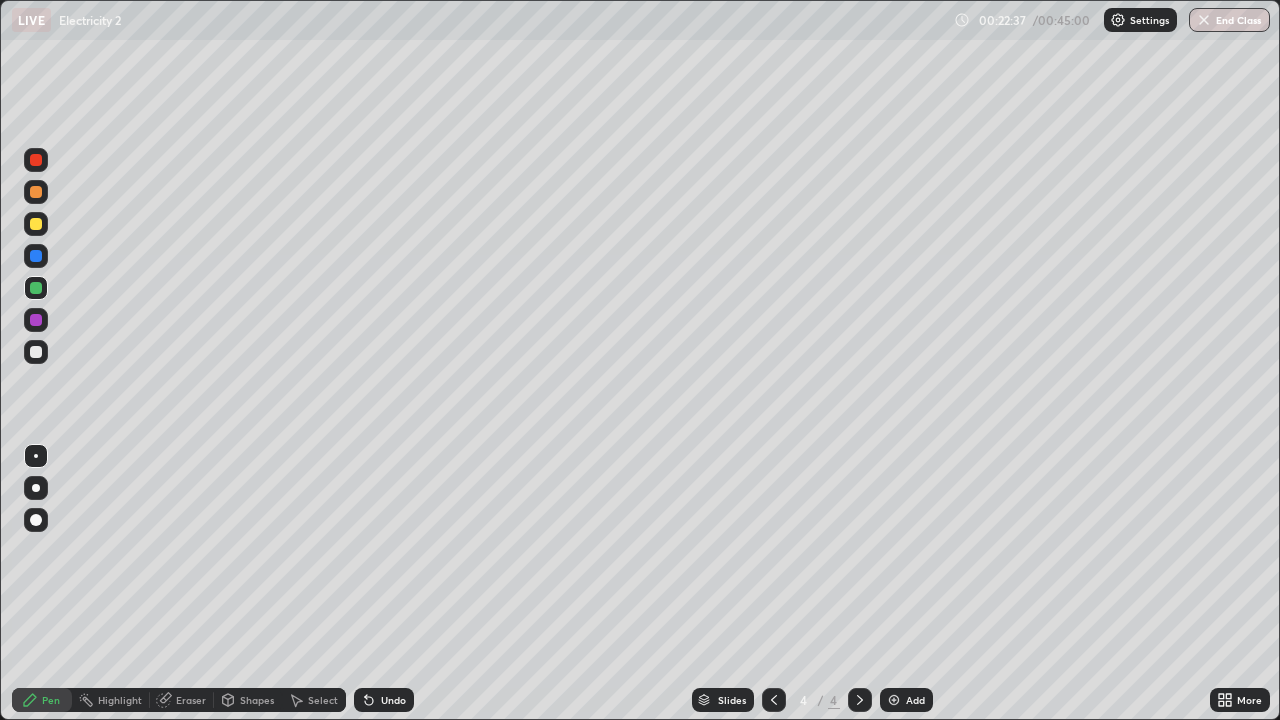 click at bounding box center [36, 352] 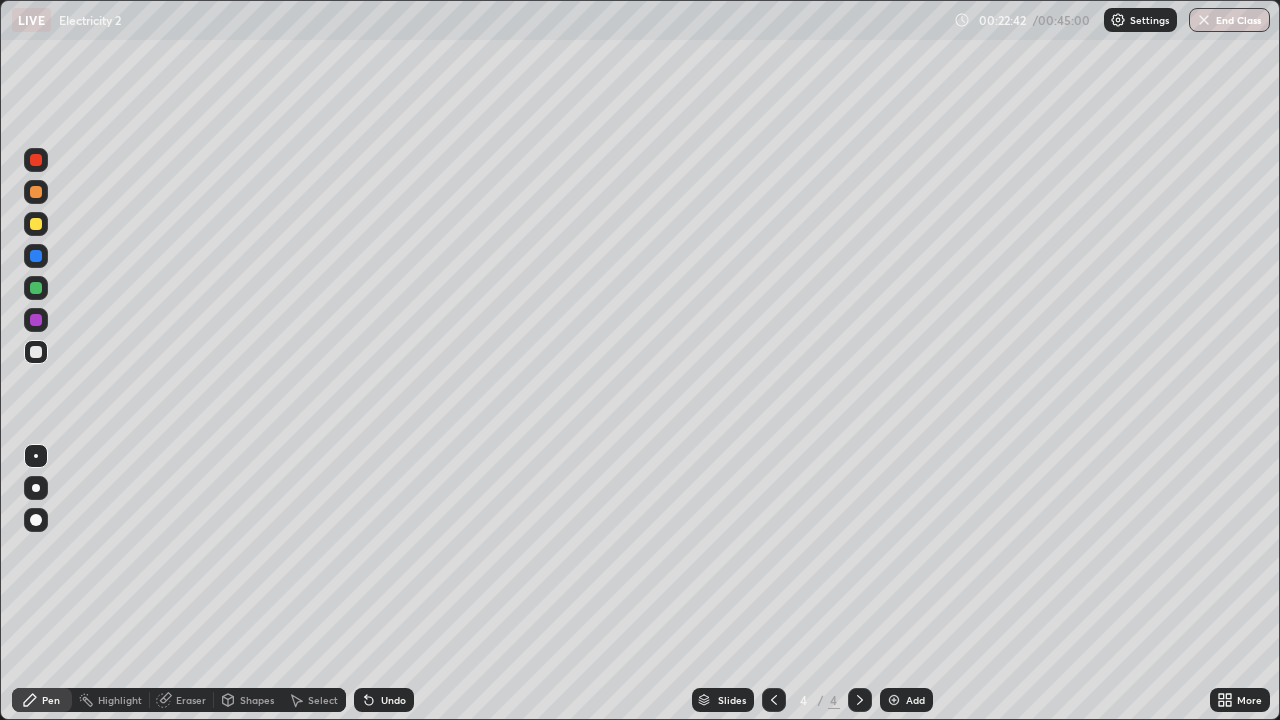 click at bounding box center (36, 224) 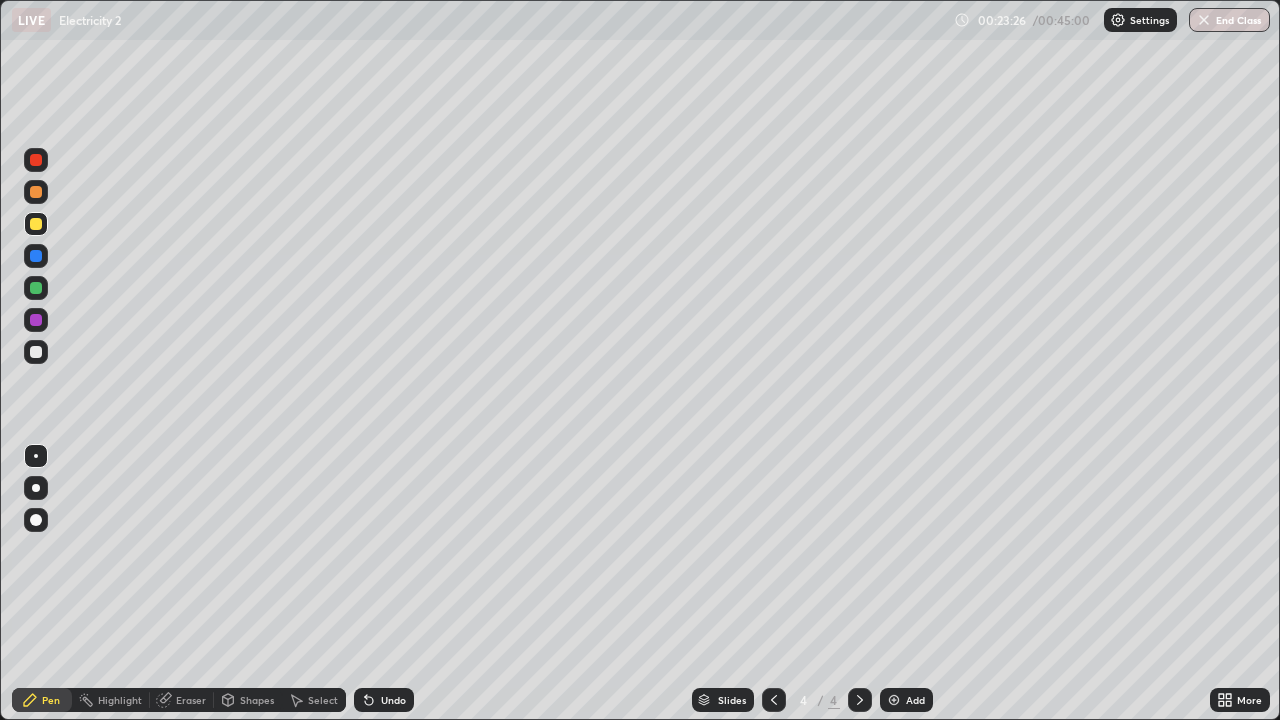 click at bounding box center (36, 320) 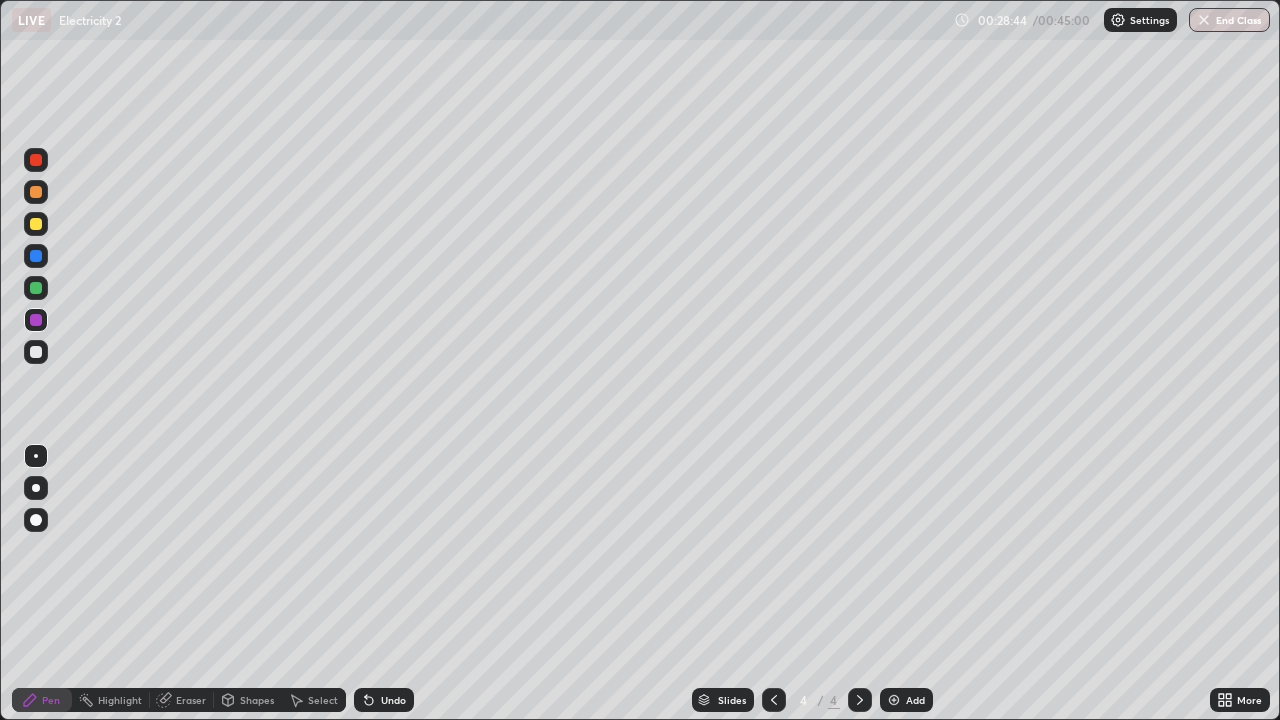 click on "Add" at bounding box center [915, 700] 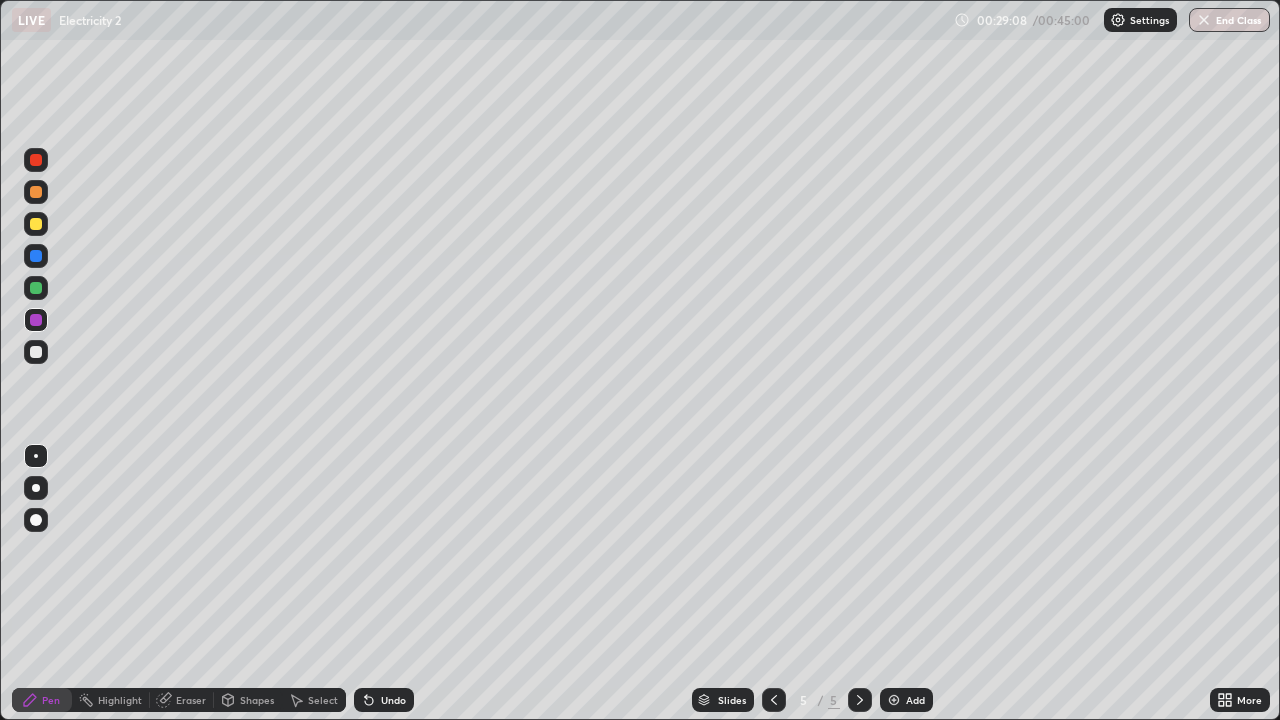 click at bounding box center [36, 288] 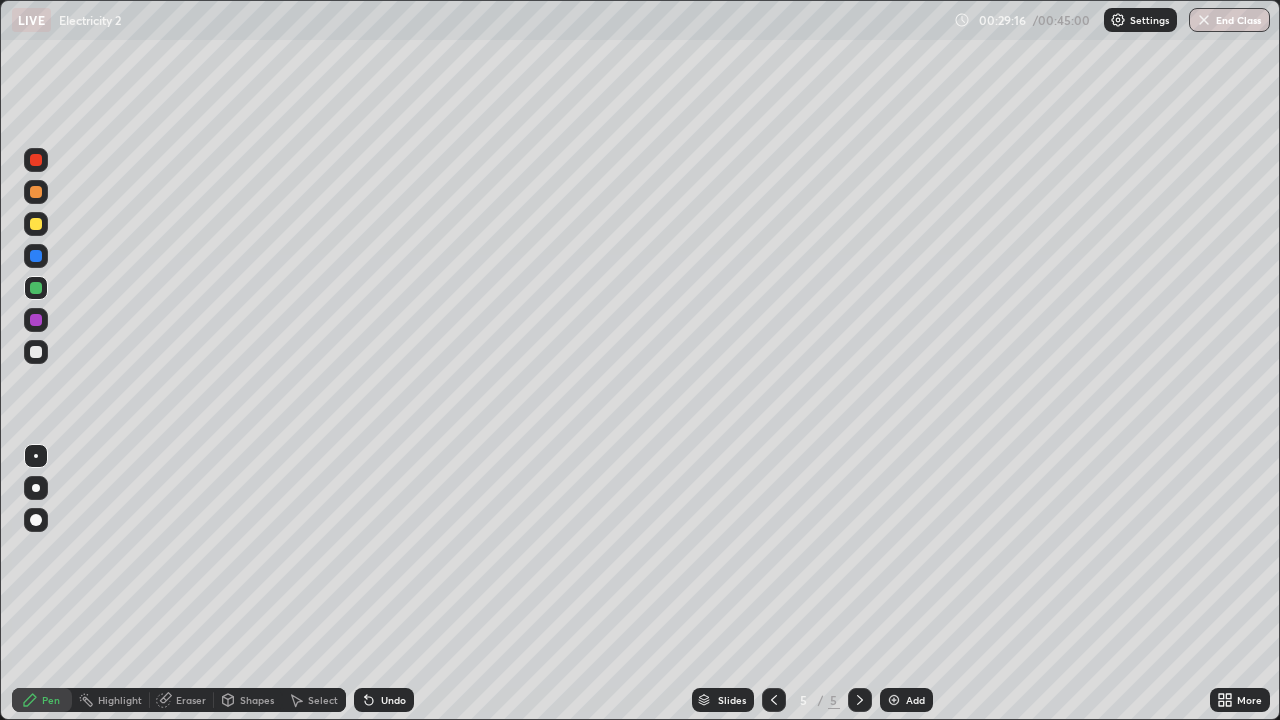 click on "Undo" at bounding box center (393, 700) 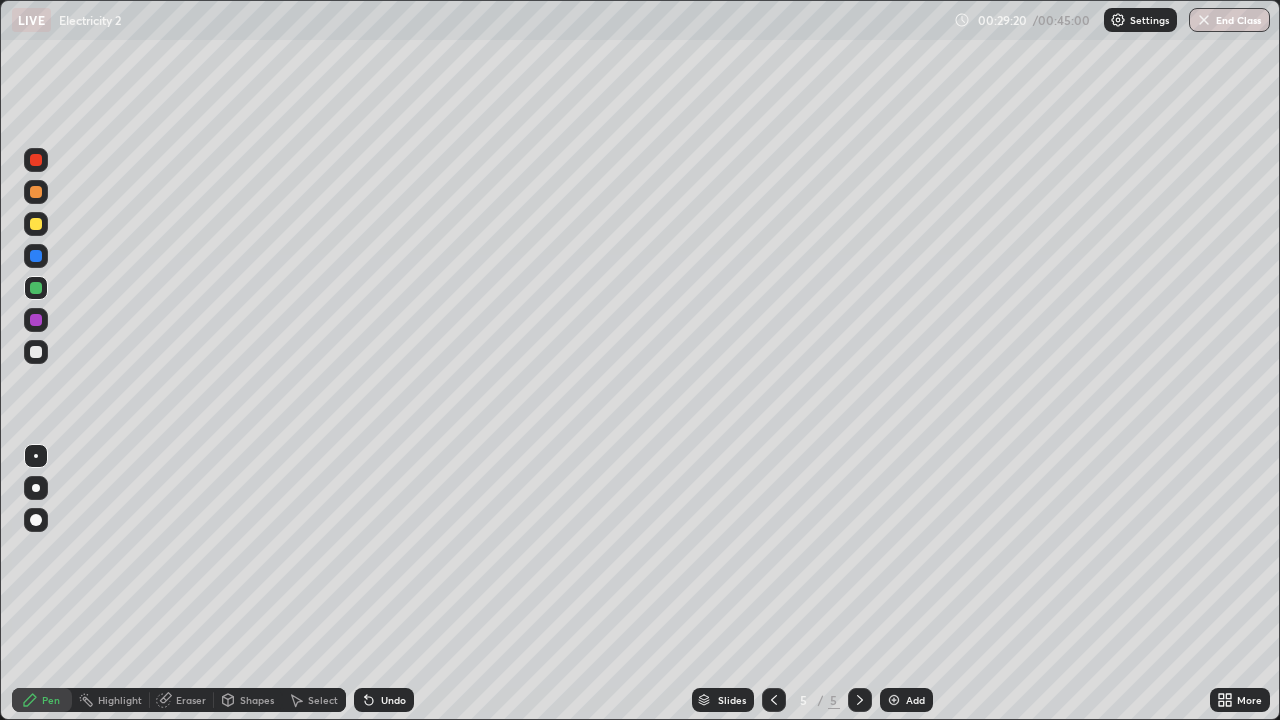 click on "Undo" at bounding box center [393, 700] 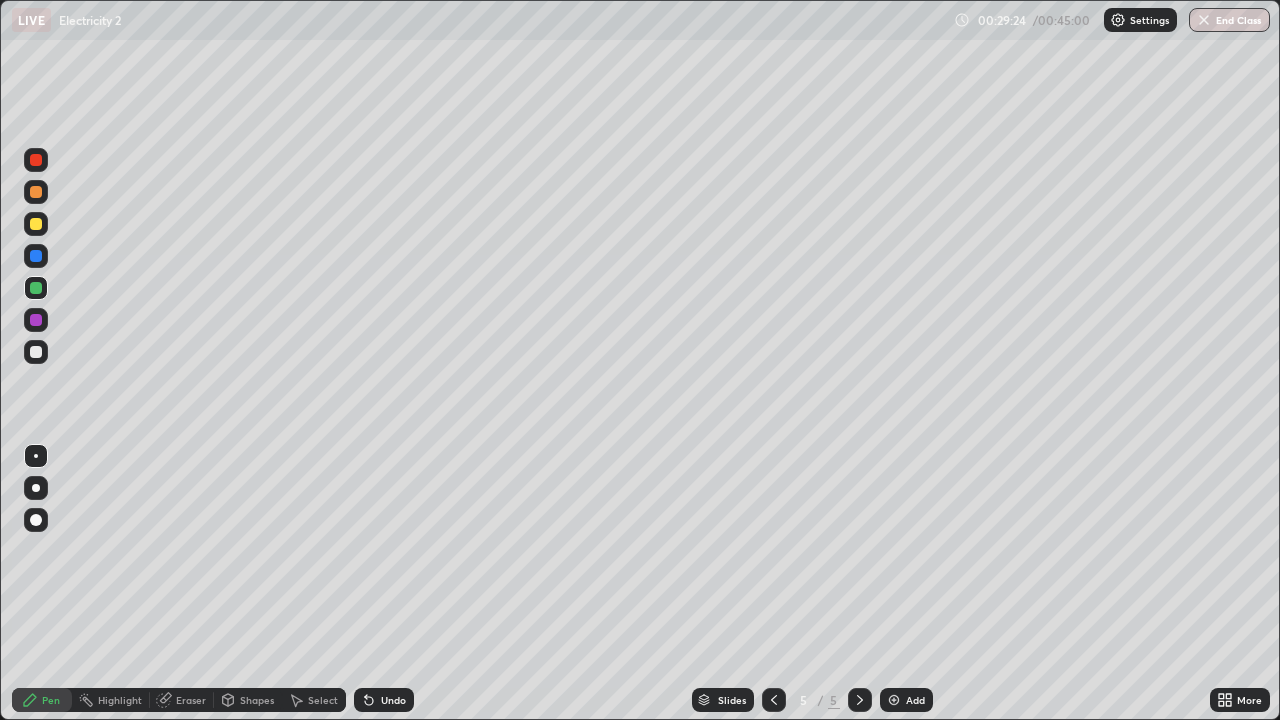 click on "Undo" at bounding box center [393, 700] 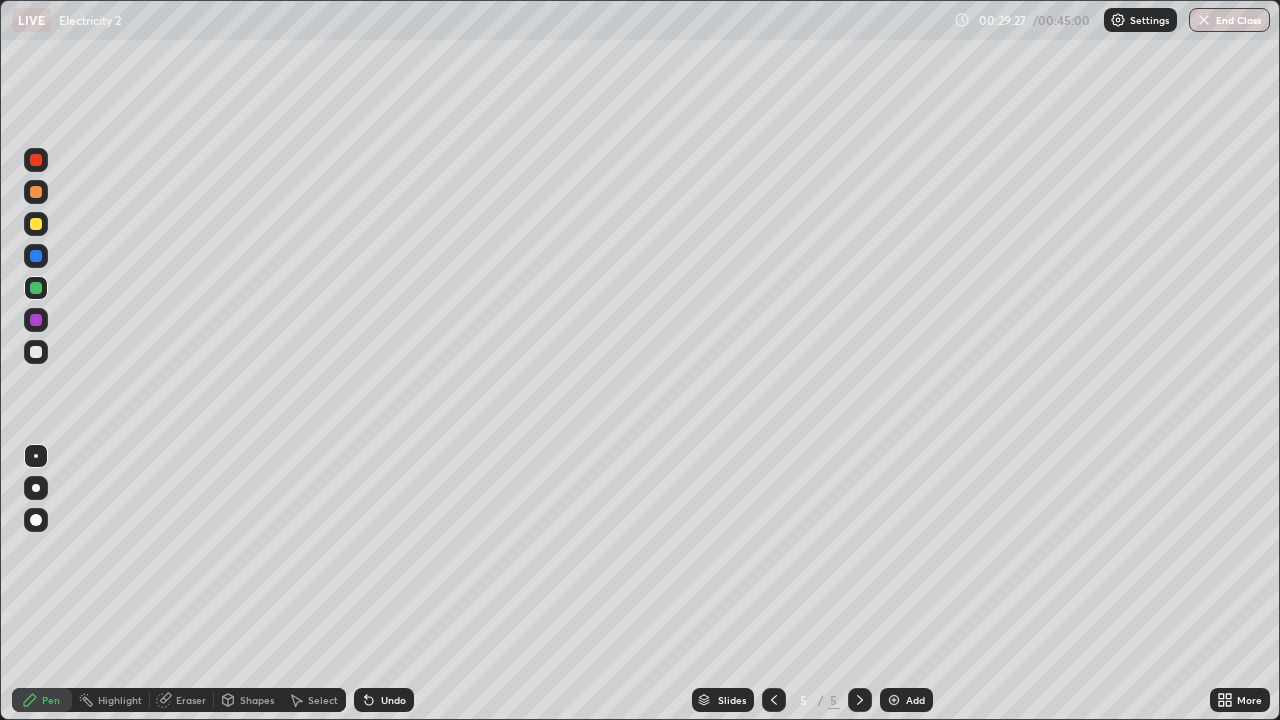 click on "Undo" at bounding box center (393, 700) 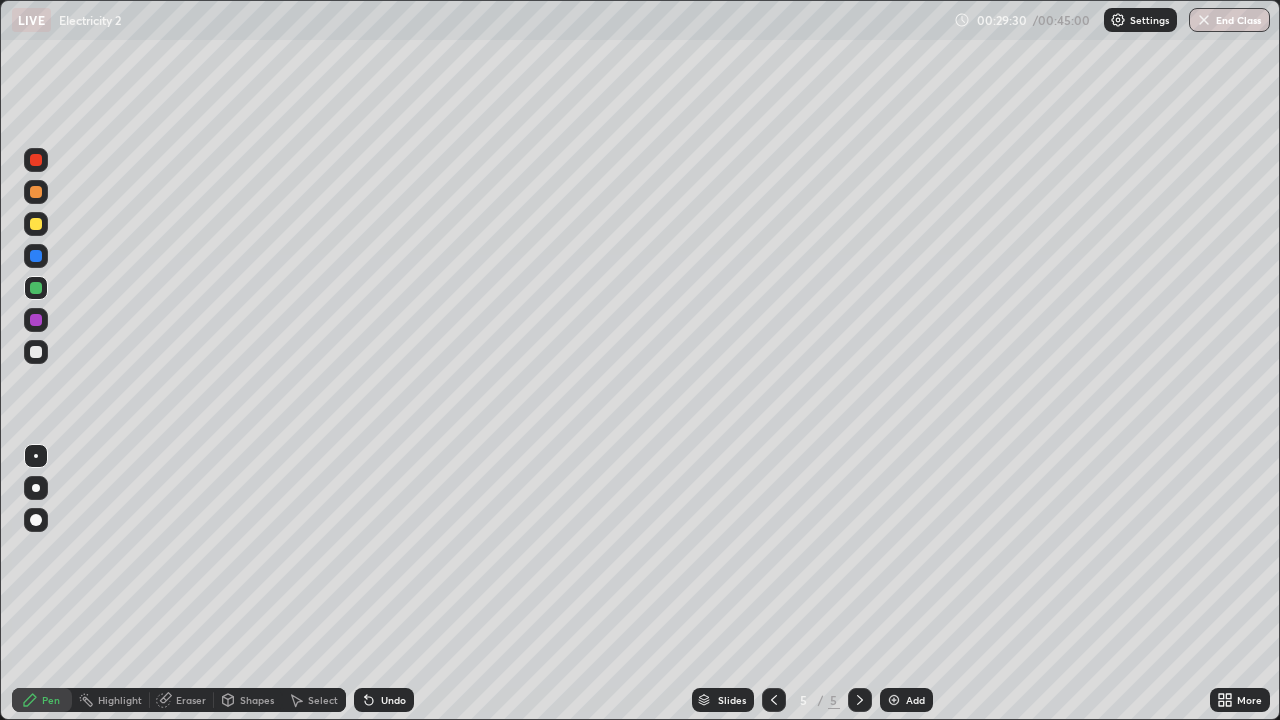 click on "Undo" at bounding box center [393, 700] 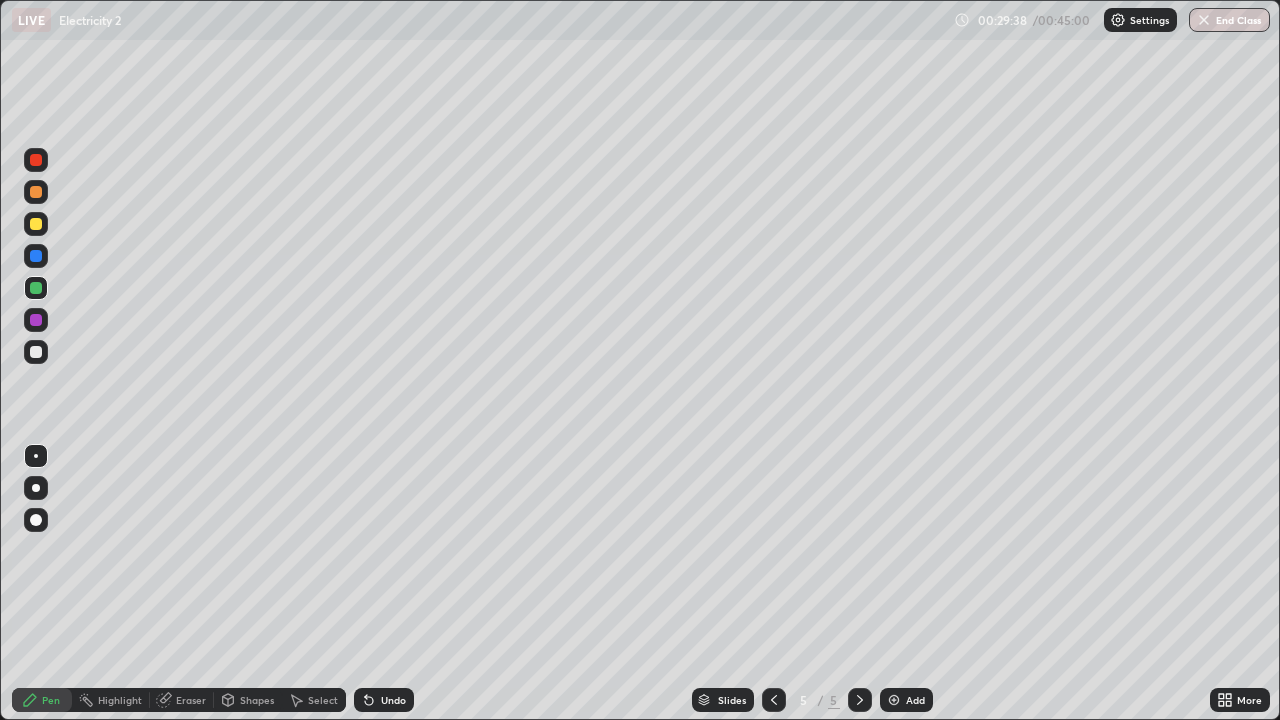 click at bounding box center (36, 352) 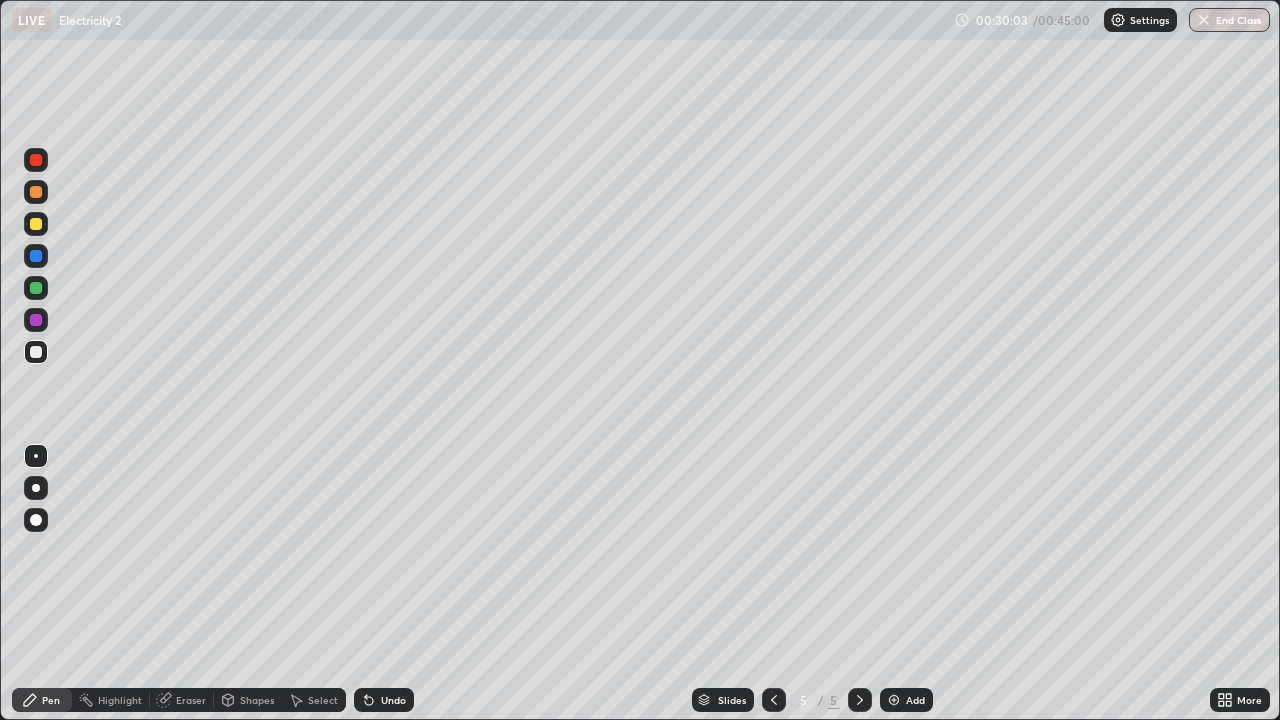 click at bounding box center [36, 256] 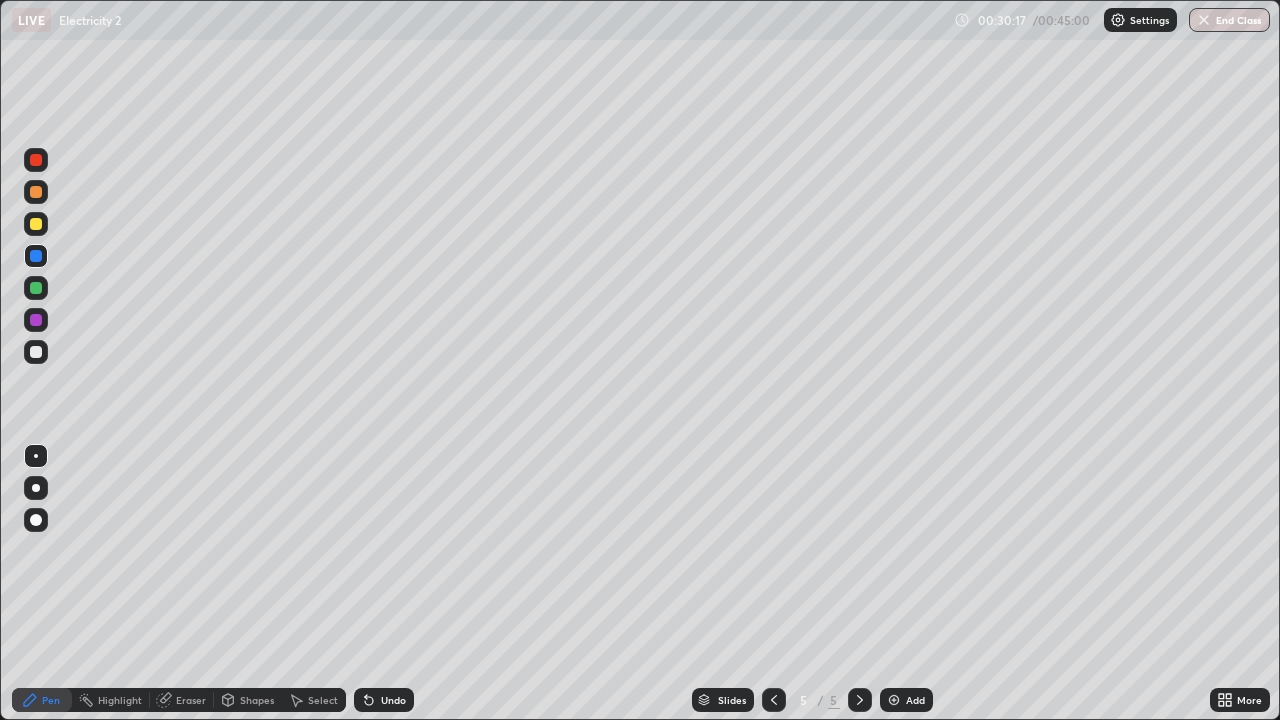 click at bounding box center [36, 320] 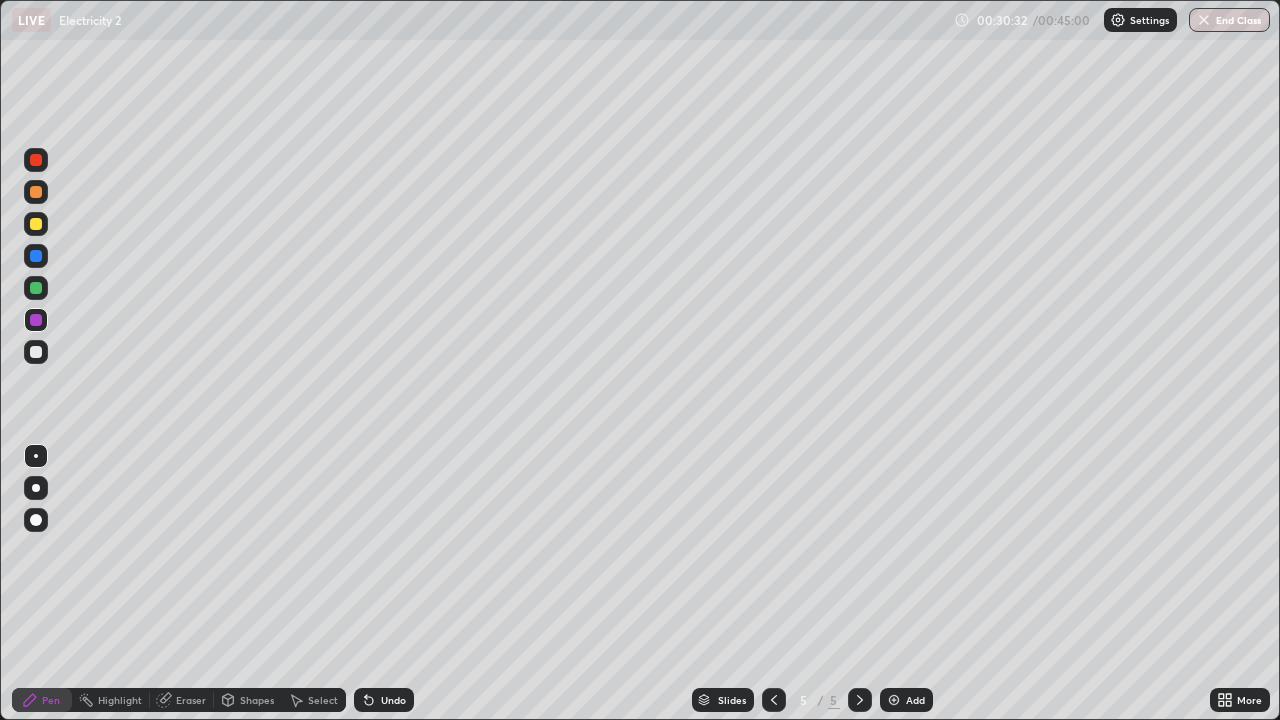 click at bounding box center (36, 352) 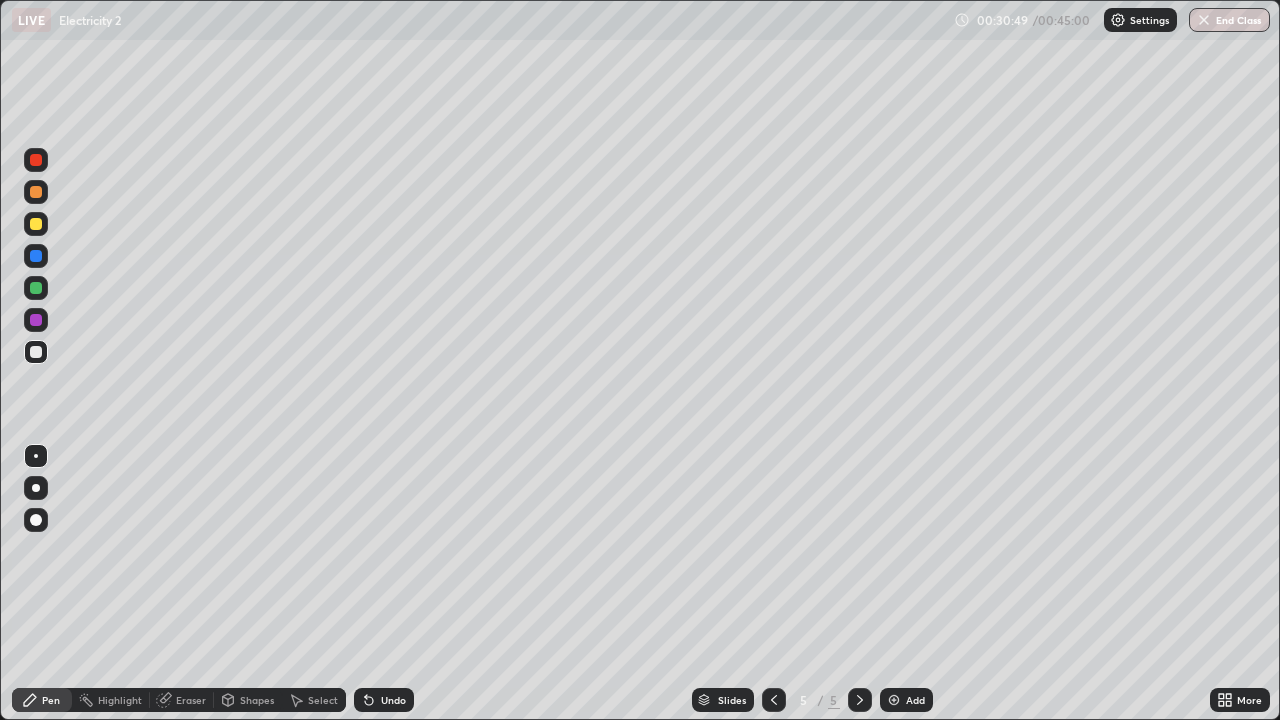 click at bounding box center [36, 160] 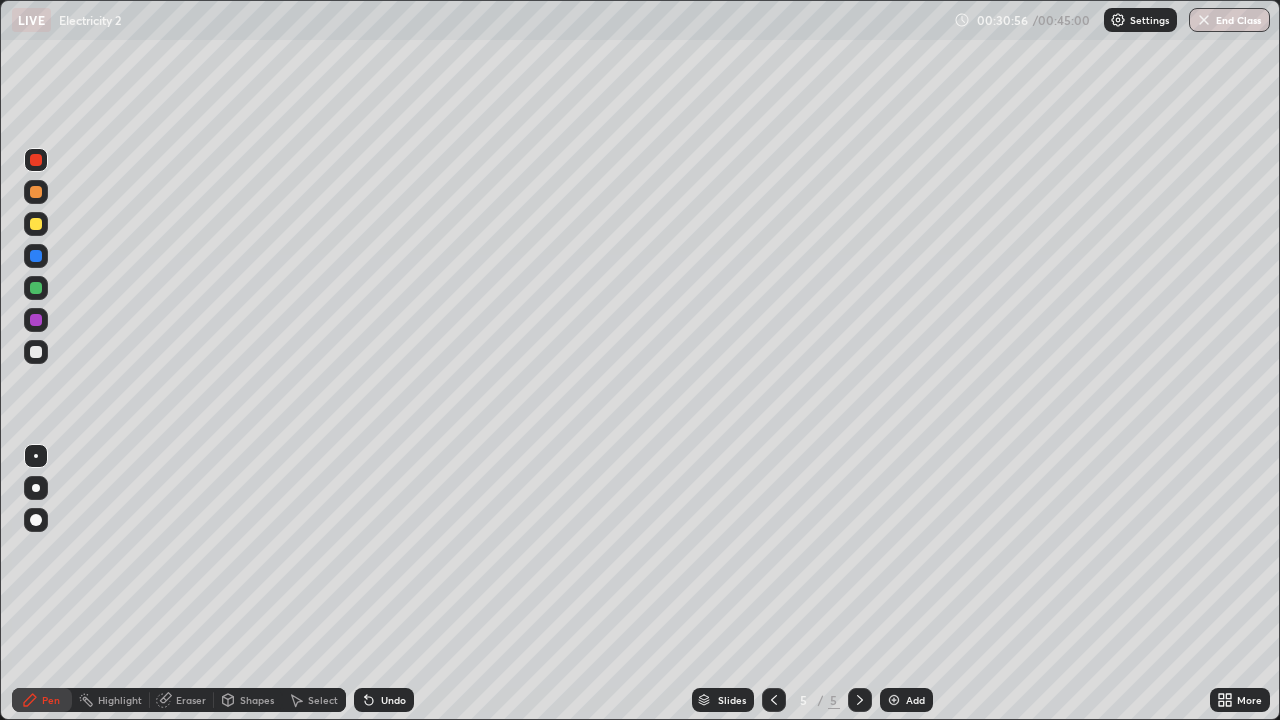 click at bounding box center [36, 352] 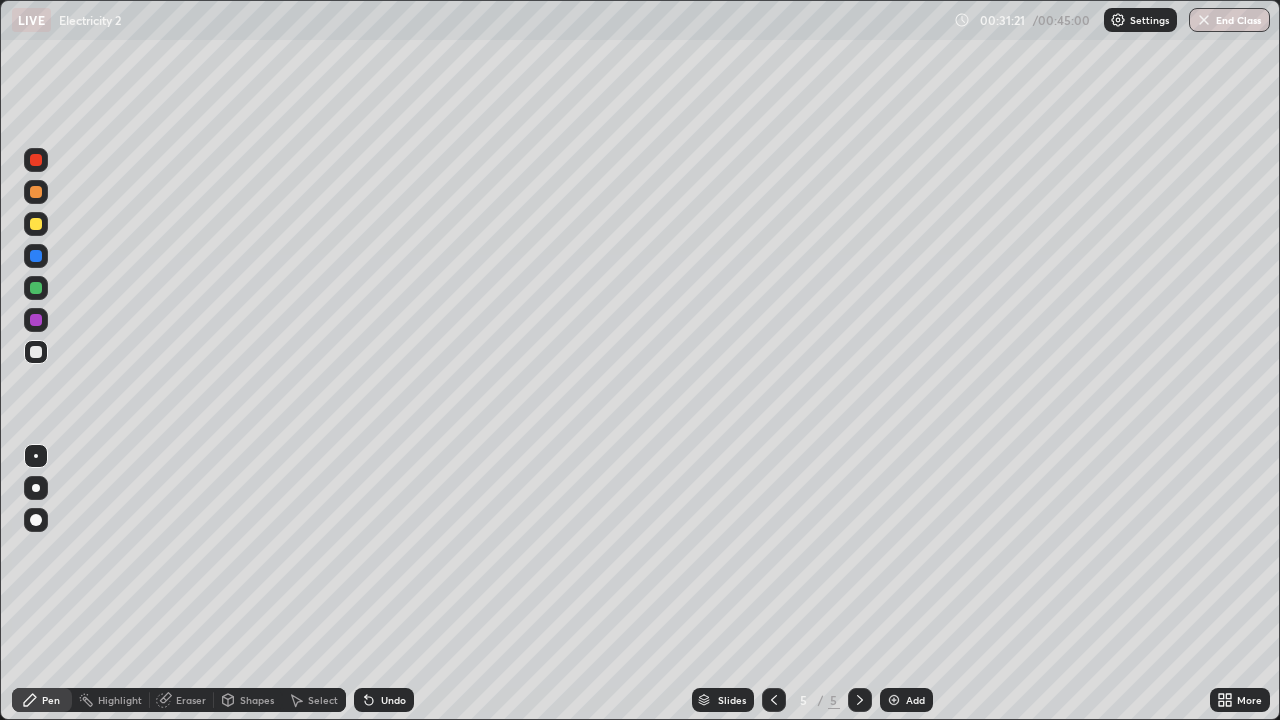 click on "Undo" at bounding box center [393, 700] 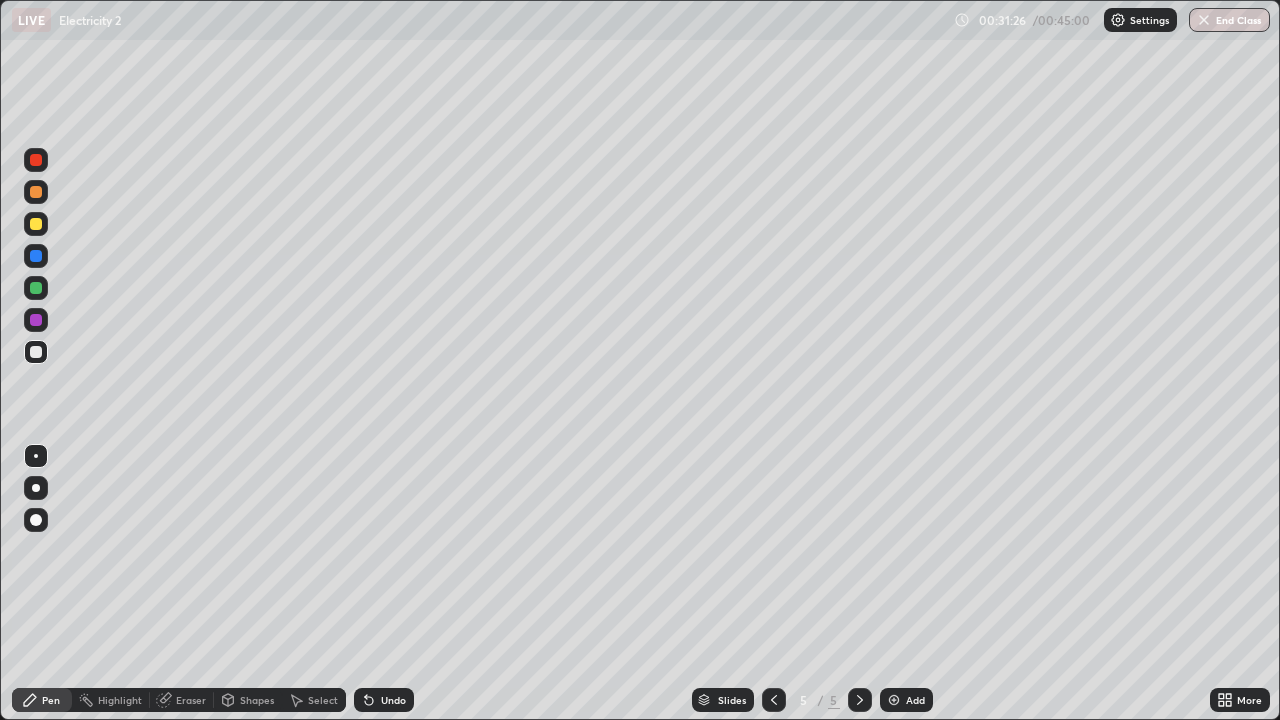 click on "Undo" at bounding box center [393, 700] 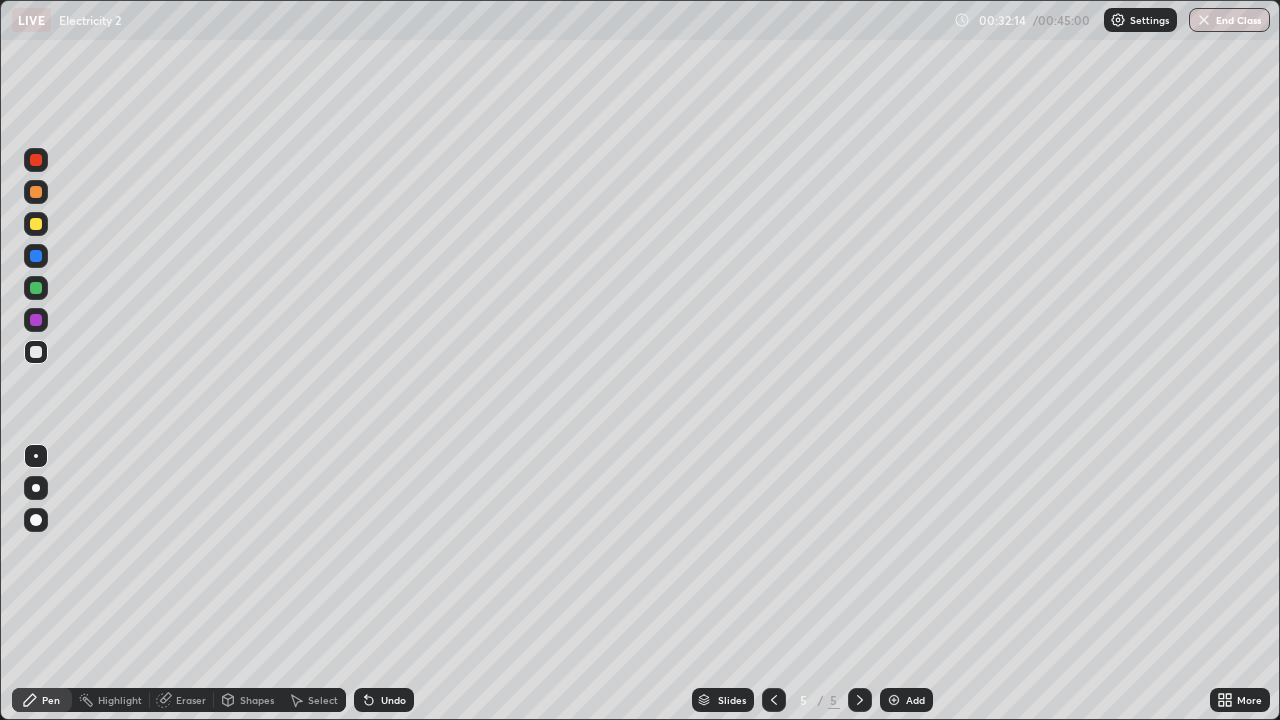 click at bounding box center [36, 288] 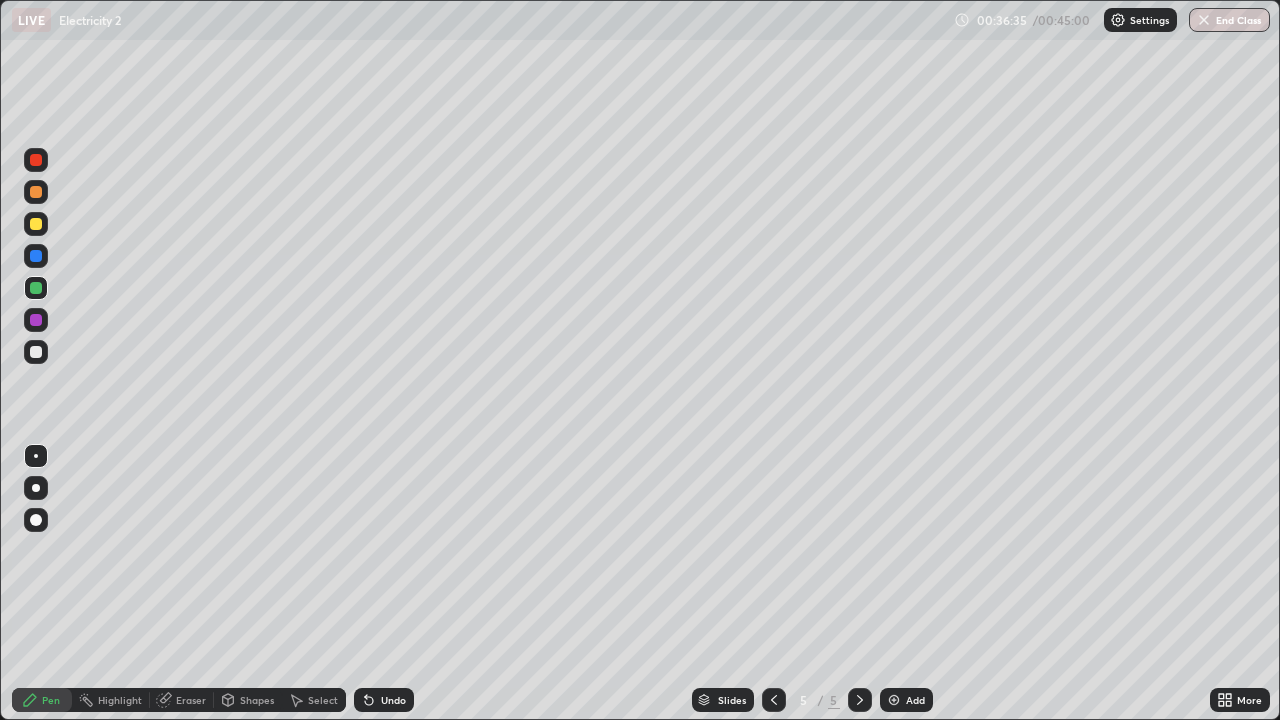click on "Undo" at bounding box center (393, 700) 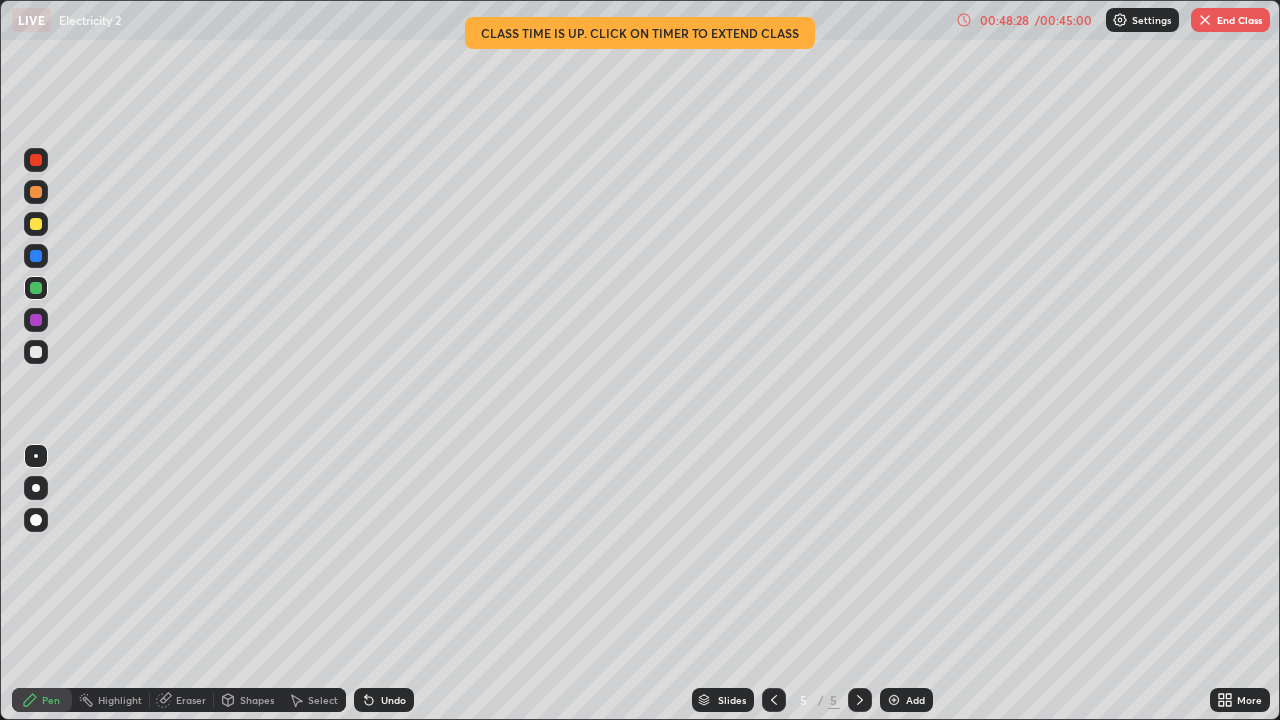 click at bounding box center [1205, 20] 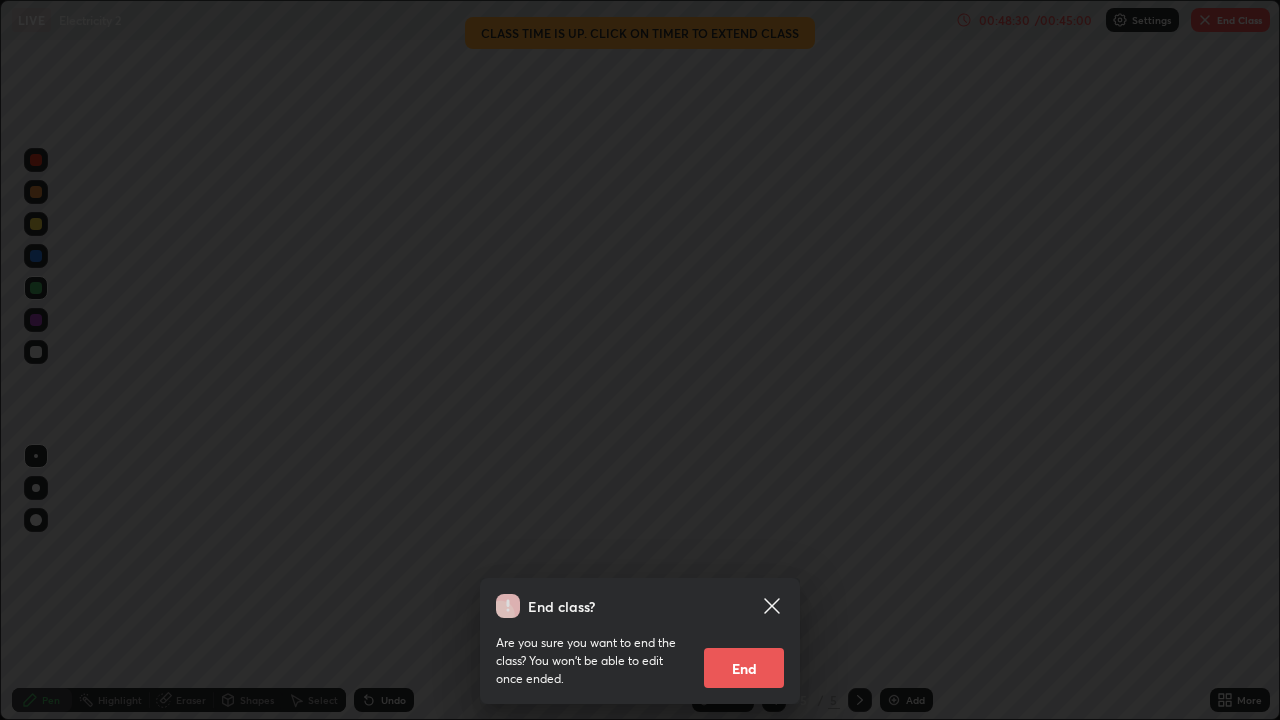 click on "End" at bounding box center [744, 668] 